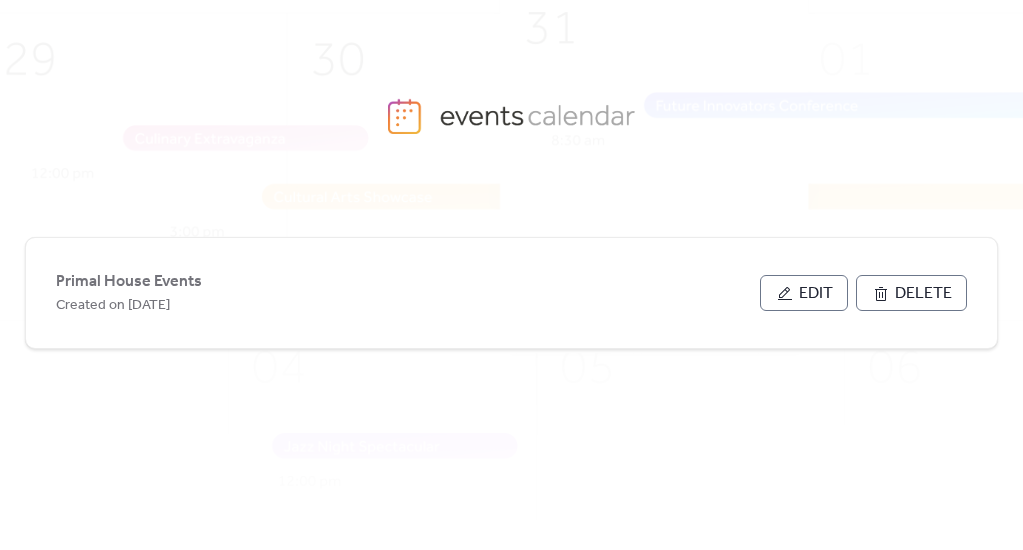 scroll, scrollTop: 0, scrollLeft: 0, axis: both 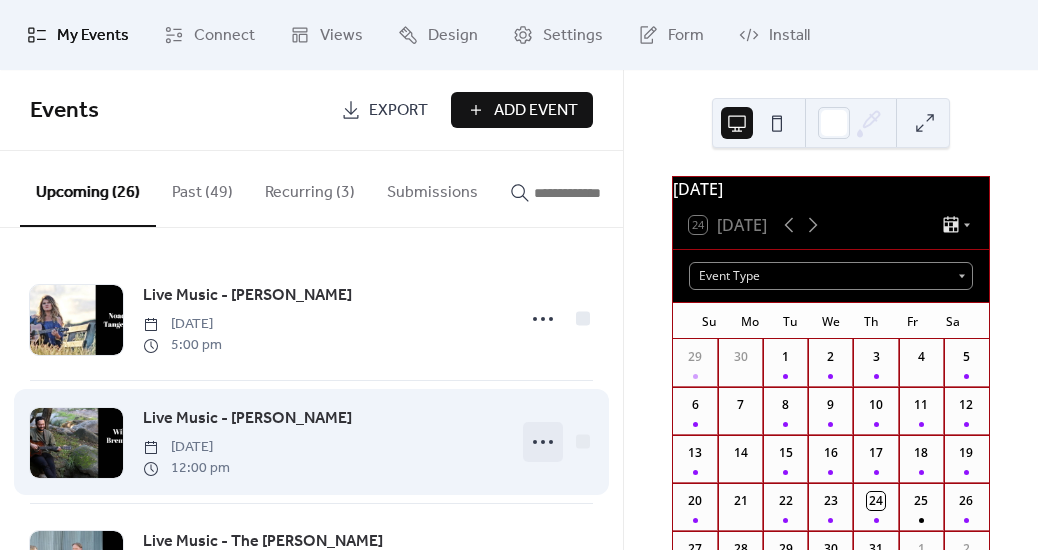 click 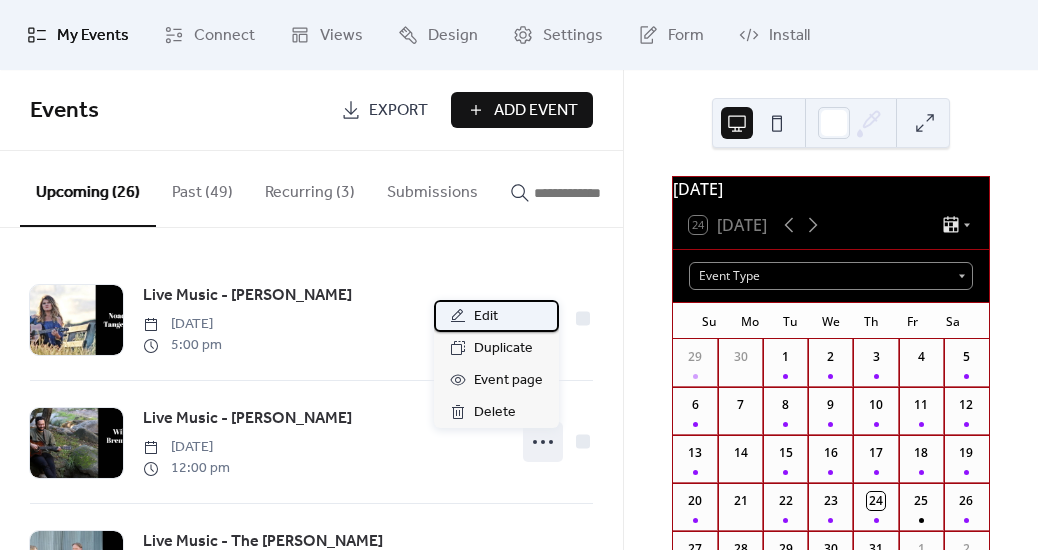 click on "Edit" at bounding box center [486, 317] 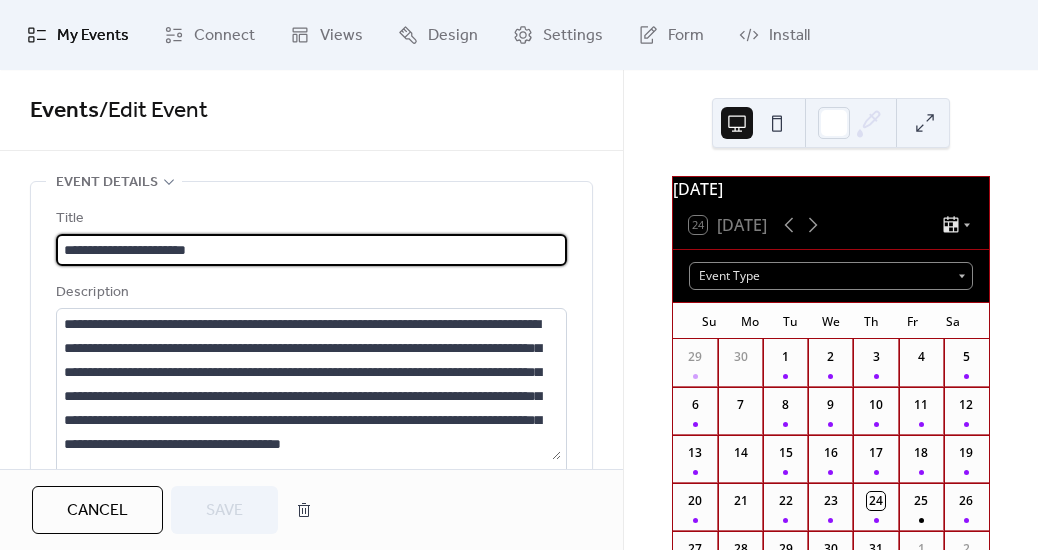 scroll, scrollTop: 24, scrollLeft: 0, axis: vertical 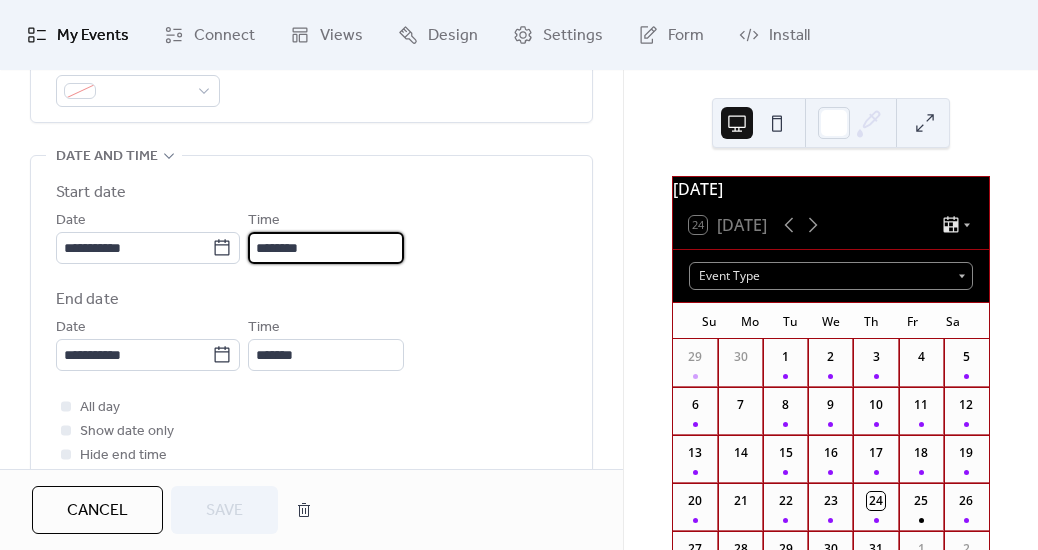 click on "**********" at bounding box center (519, 275) 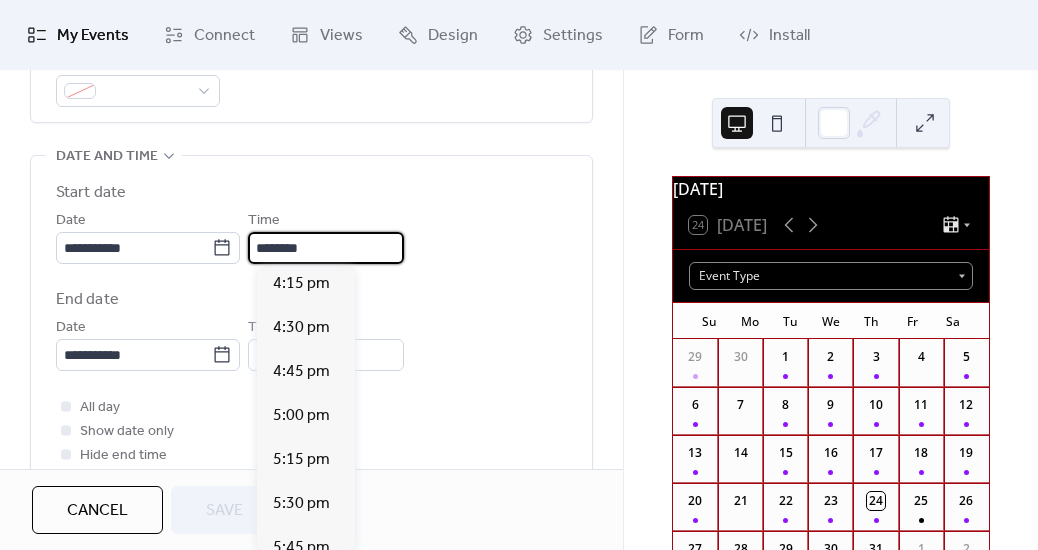 scroll, scrollTop: 2863, scrollLeft: 0, axis: vertical 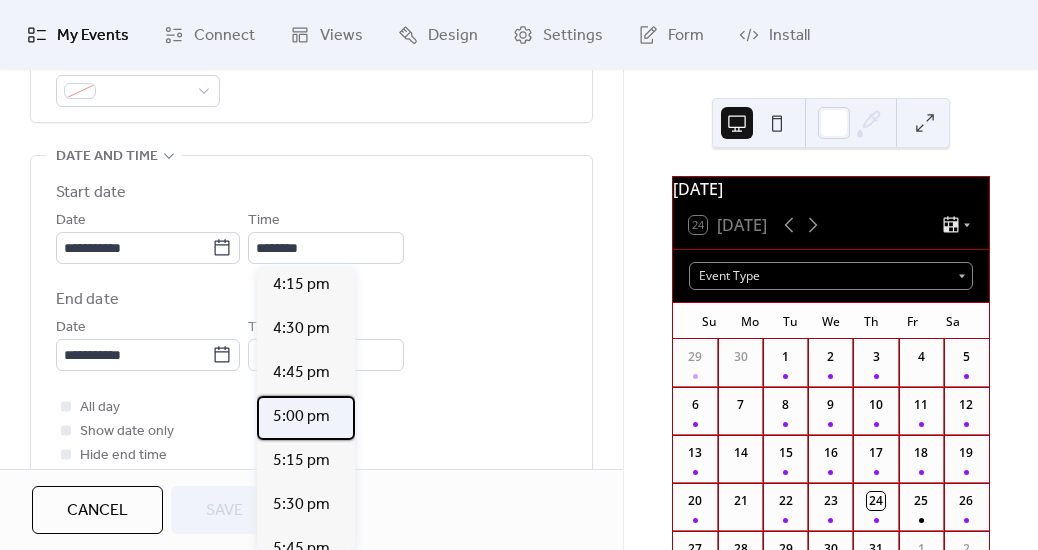 drag, startPoint x: 303, startPoint y: 421, endPoint x: 277, endPoint y: 419, distance: 26.076809 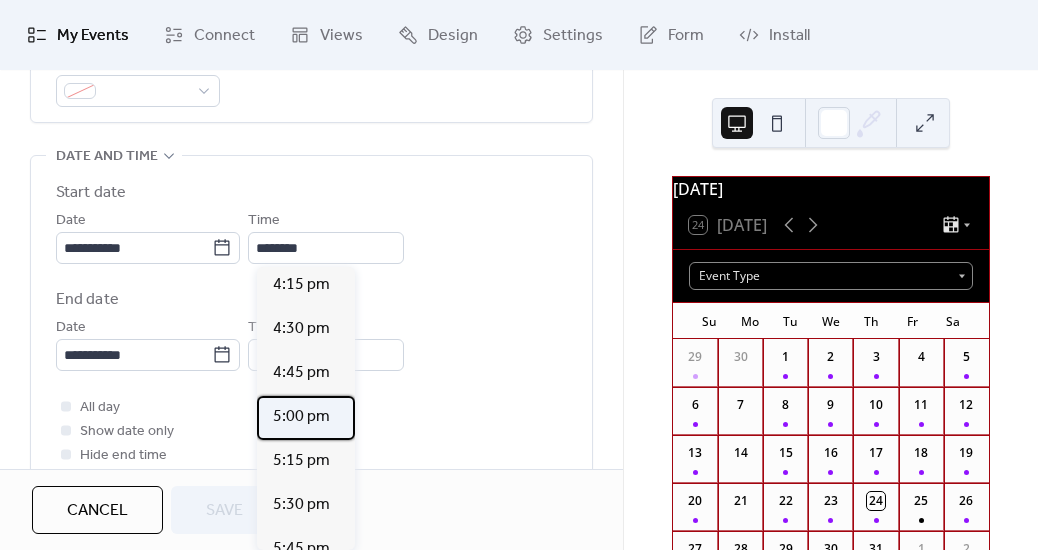 click on "5:00 pm" at bounding box center [301, 417] 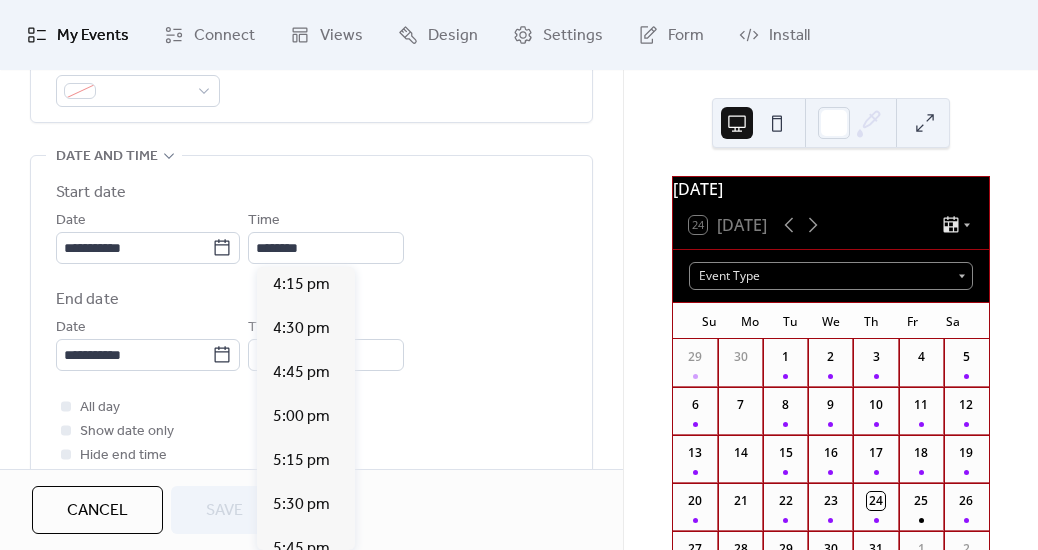 type on "*******" 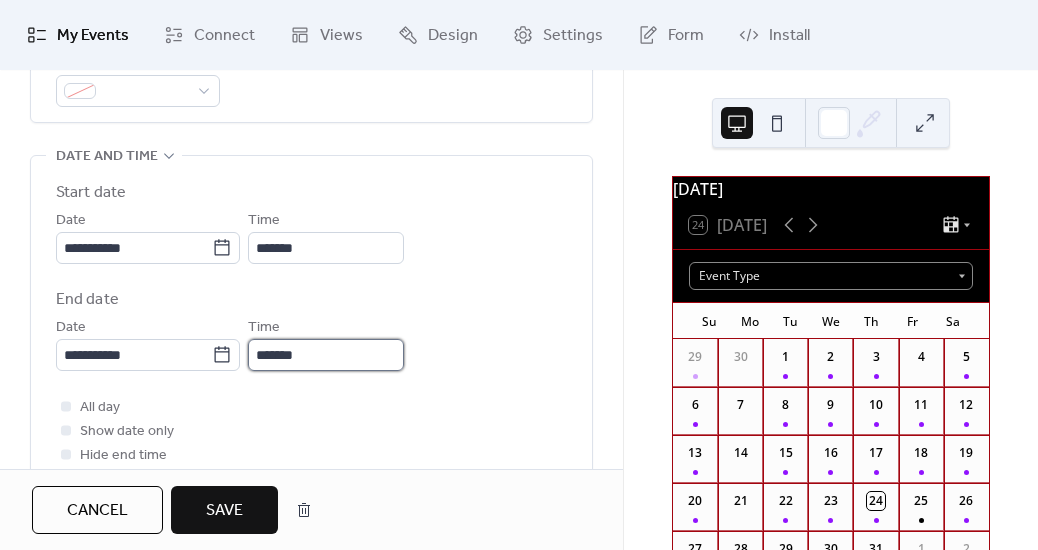 click on "*******" at bounding box center (326, 355) 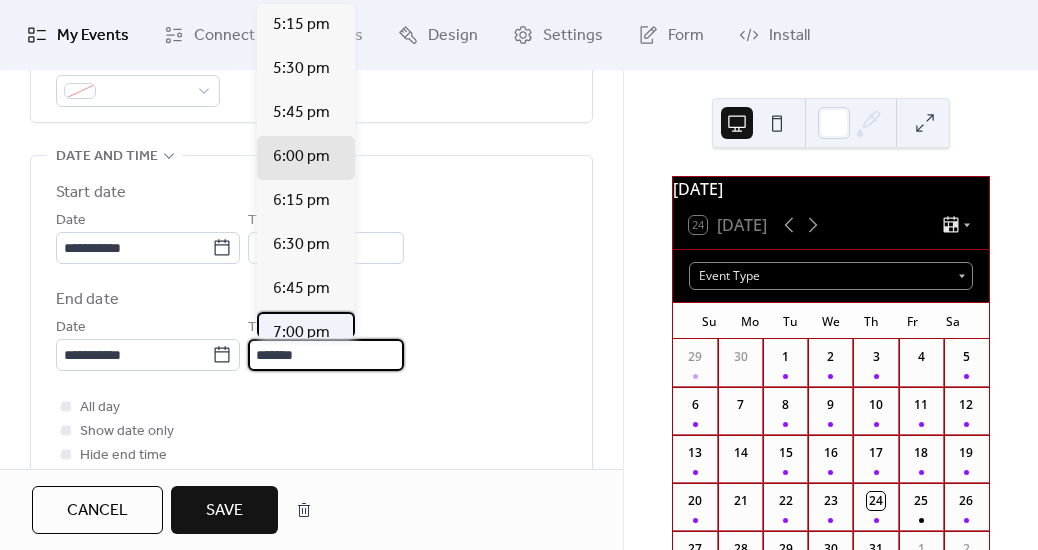 click on "7:00 pm" at bounding box center [301, 333] 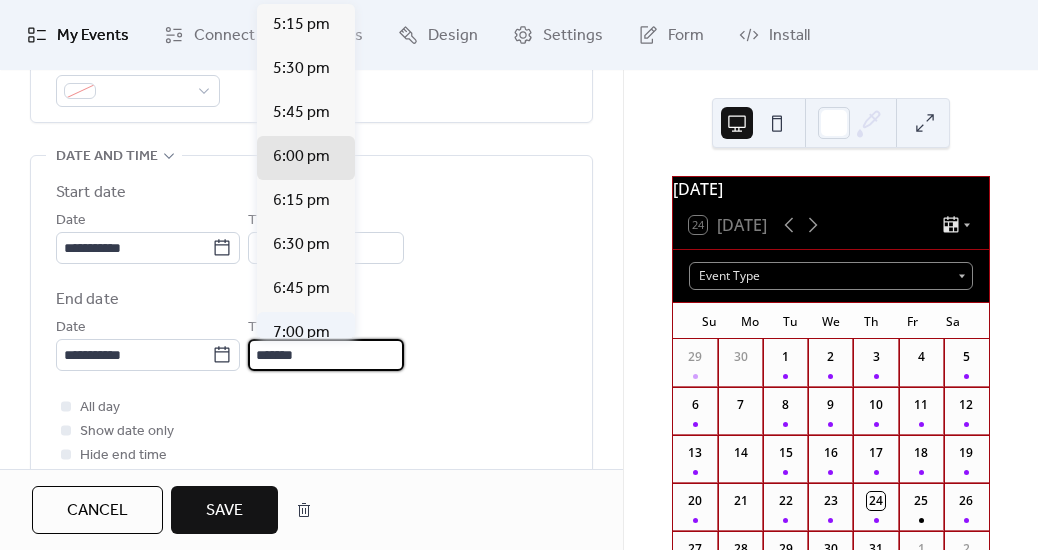 type on "*******" 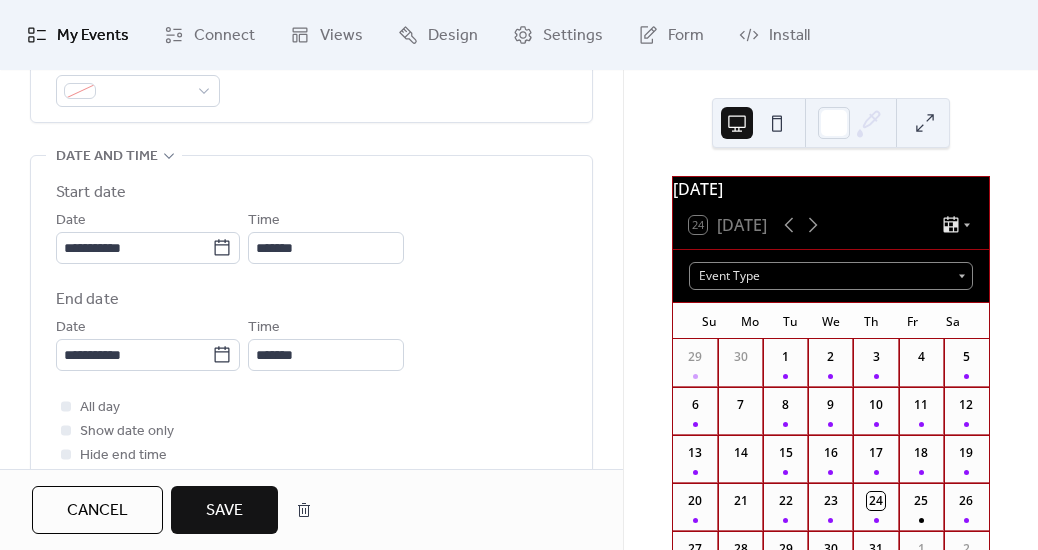 click on "Save" at bounding box center (224, 511) 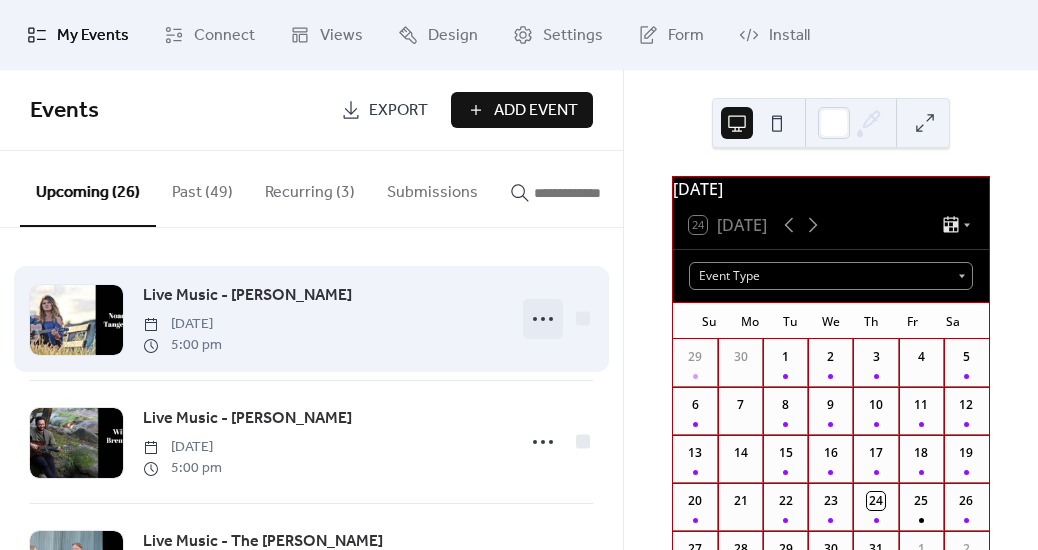click 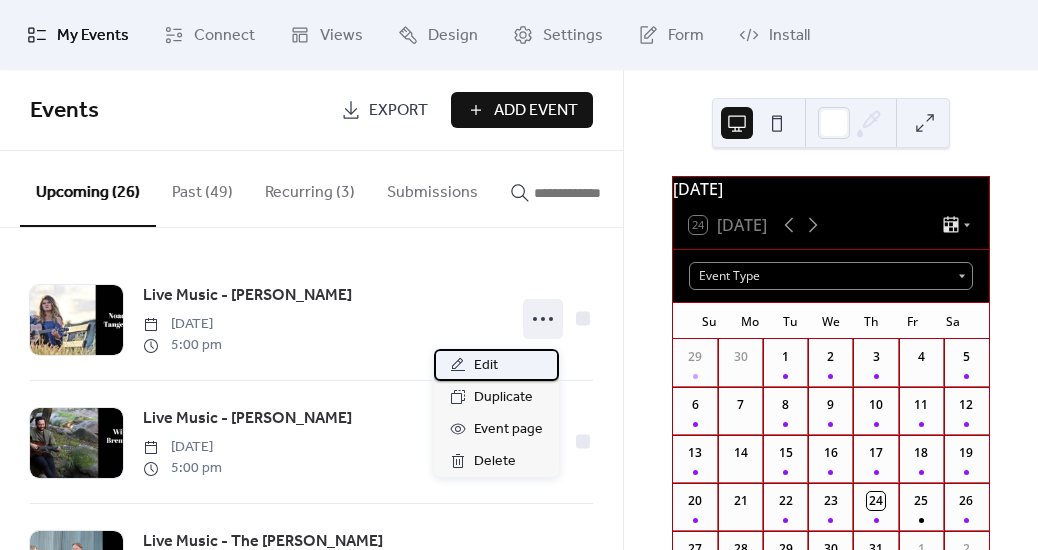 click on "Edit" at bounding box center (486, 366) 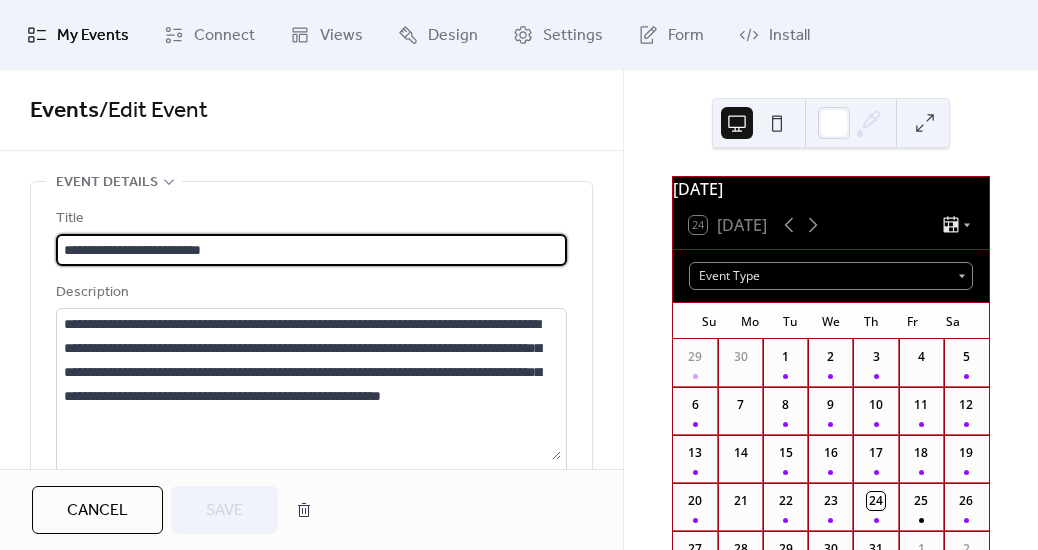 drag, startPoint x: 247, startPoint y: 239, endPoint x: 138, endPoint y: 246, distance: 109.22454 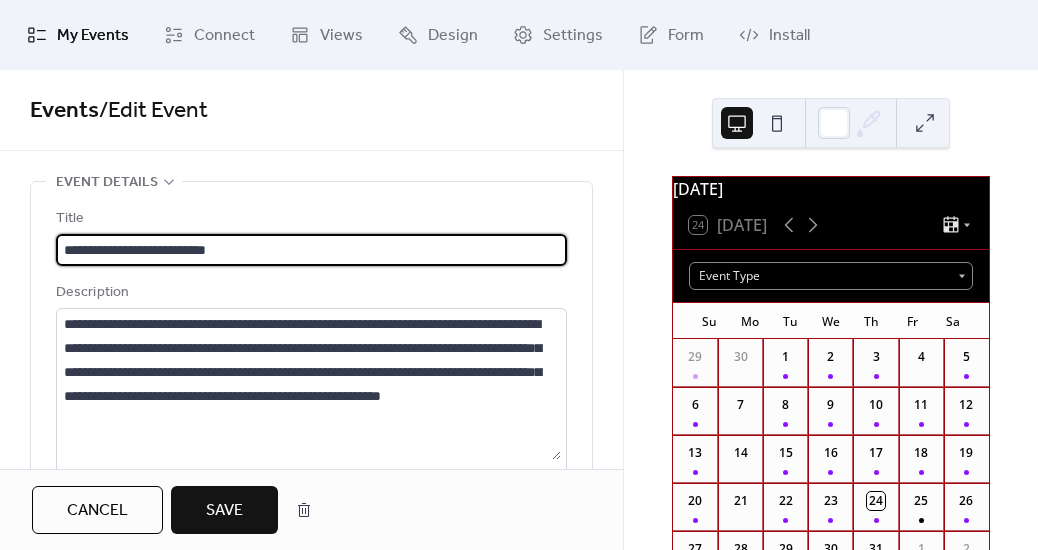 type on "**********" 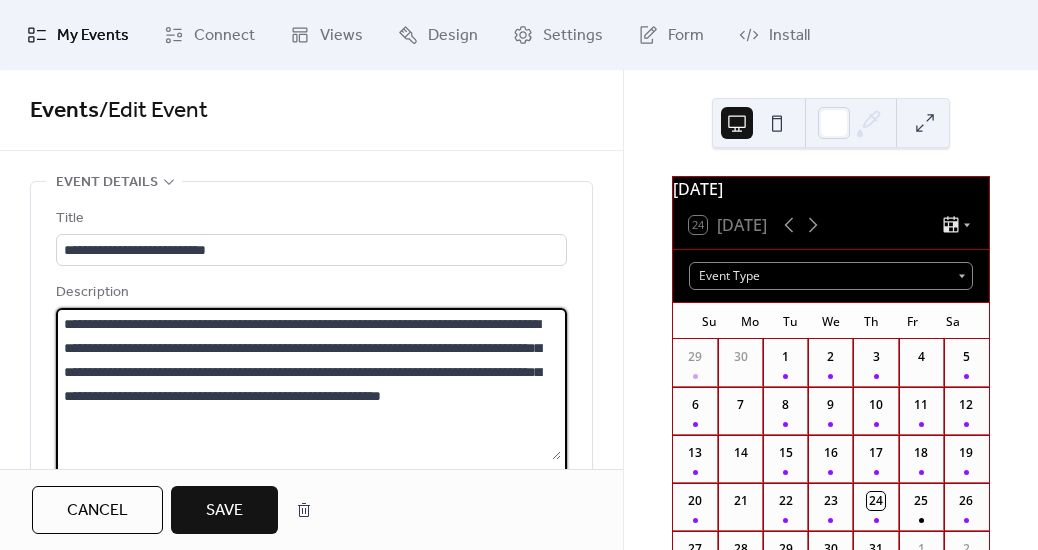 drag, startPoint x: 304, startPoint y: 415, endPoint x: 52, endPoint y: 309, distance: 273.38617 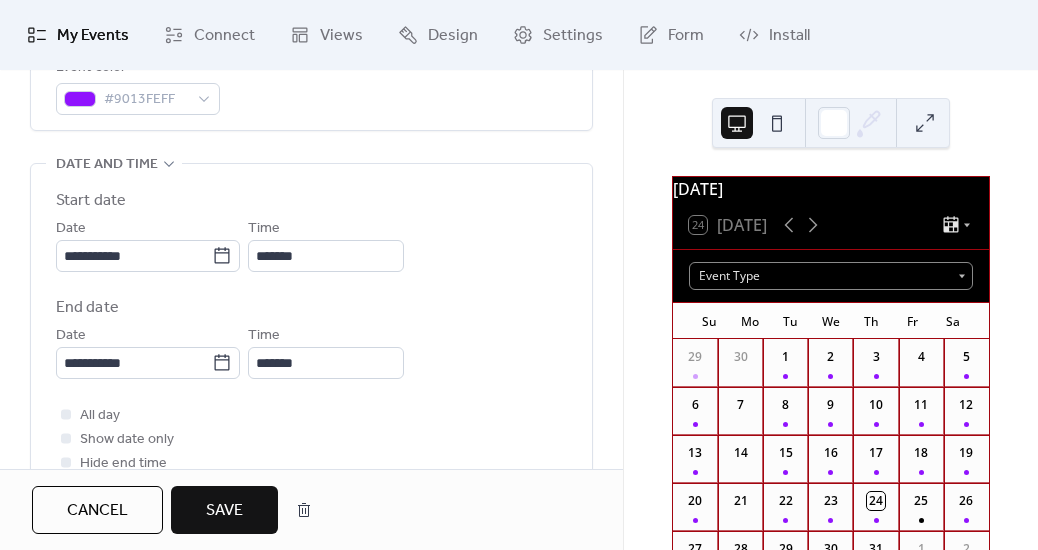 scroll, scrollTop: 601, scrollLeft: 0, axis: vertical 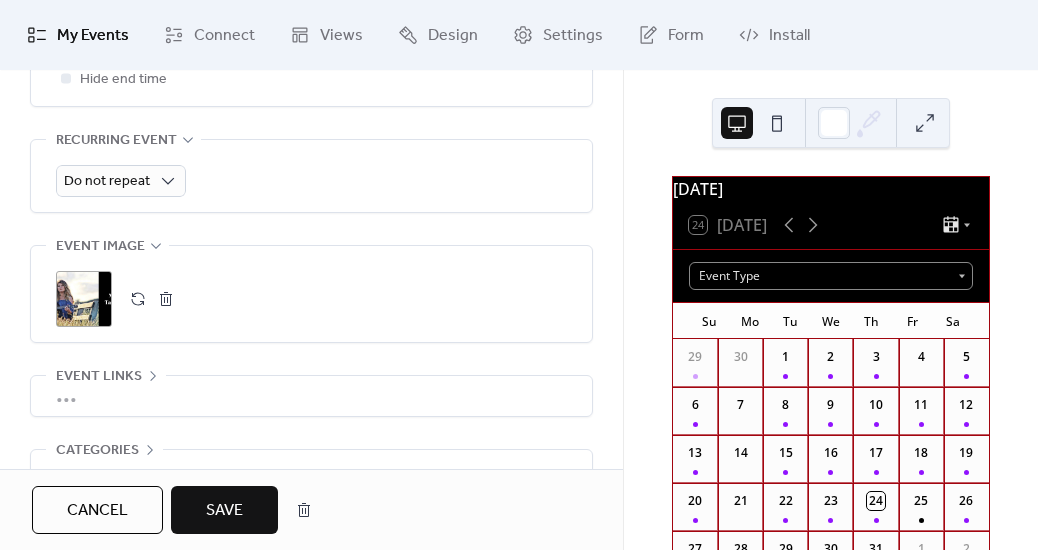 type on "**********" 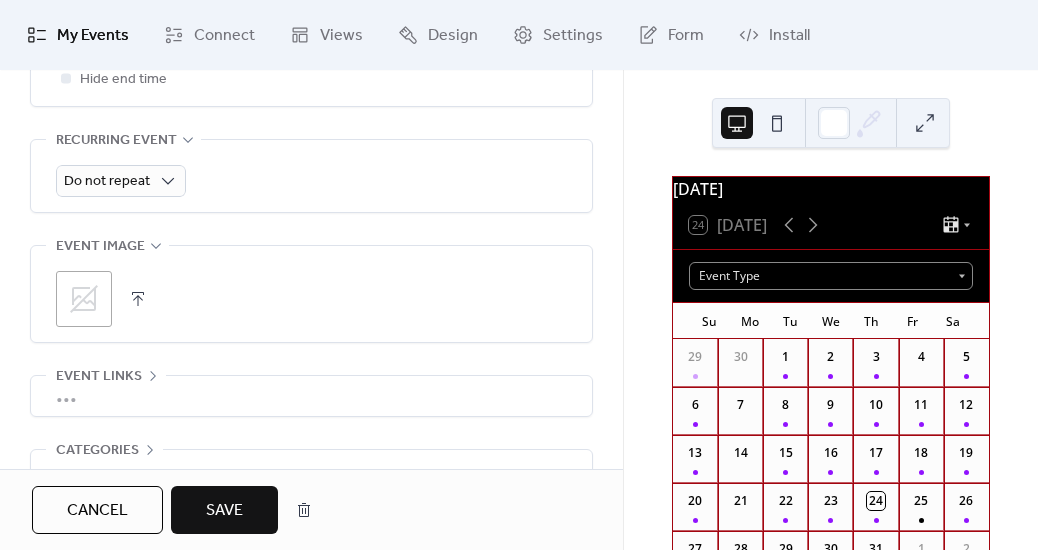 click on ";" at bounding box center [84, 299] 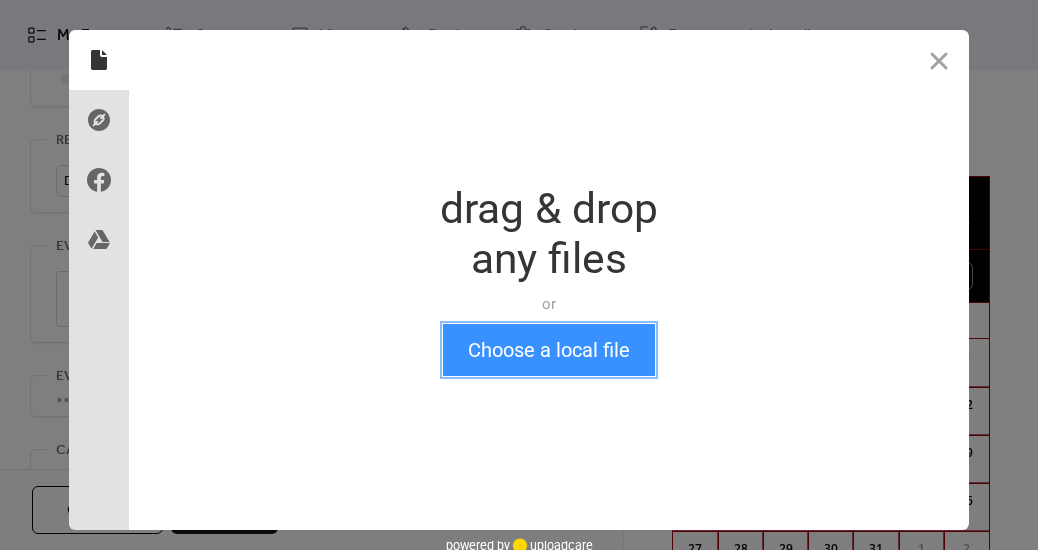 click on "Choose a local file" at bounding box center [549, 350] 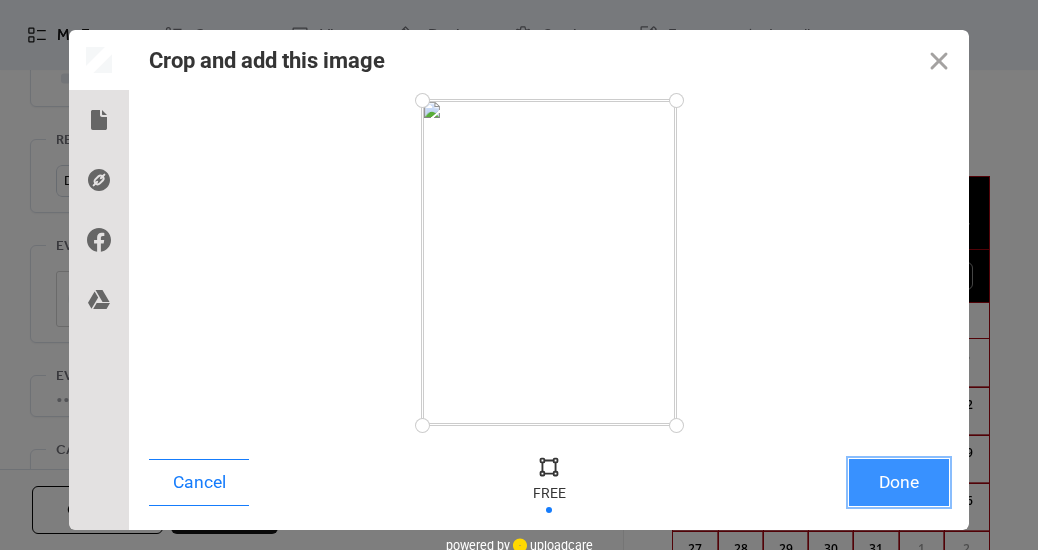 click on "Done" at bounding box center (899, 482) 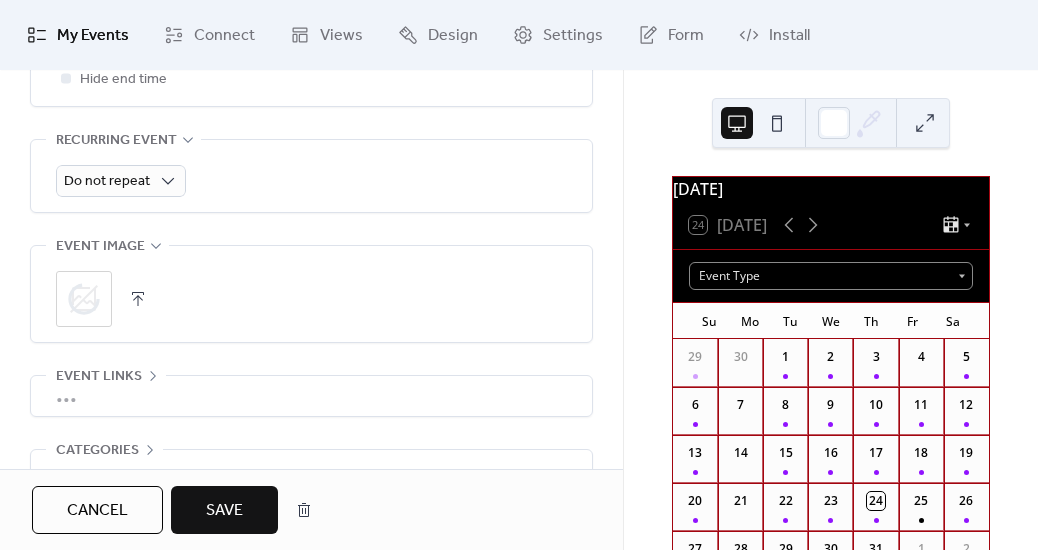 scroll, scrollTop: 136, scrollLeft: 0, axis: vertical 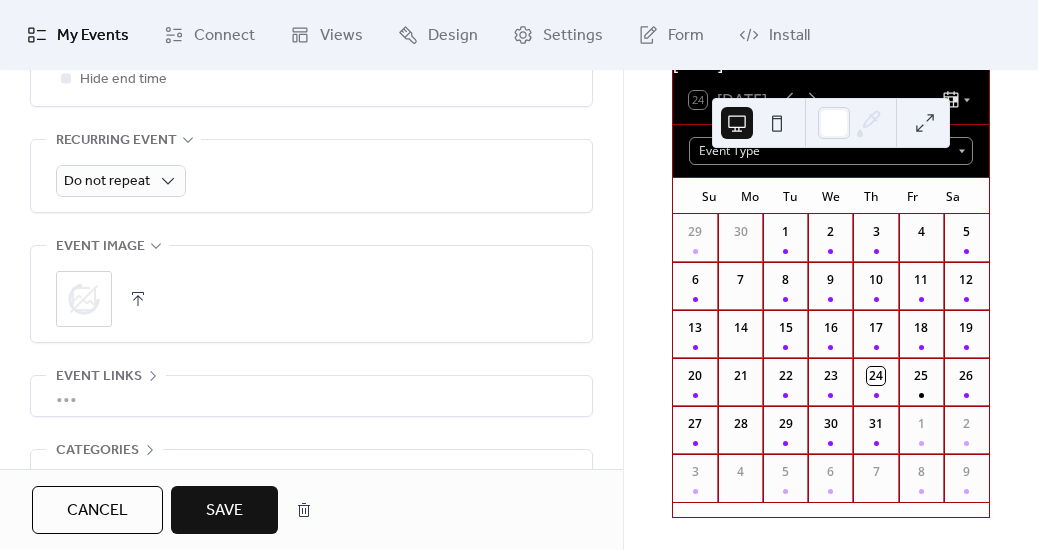 click on "Save" at bounding box center (224, 511) 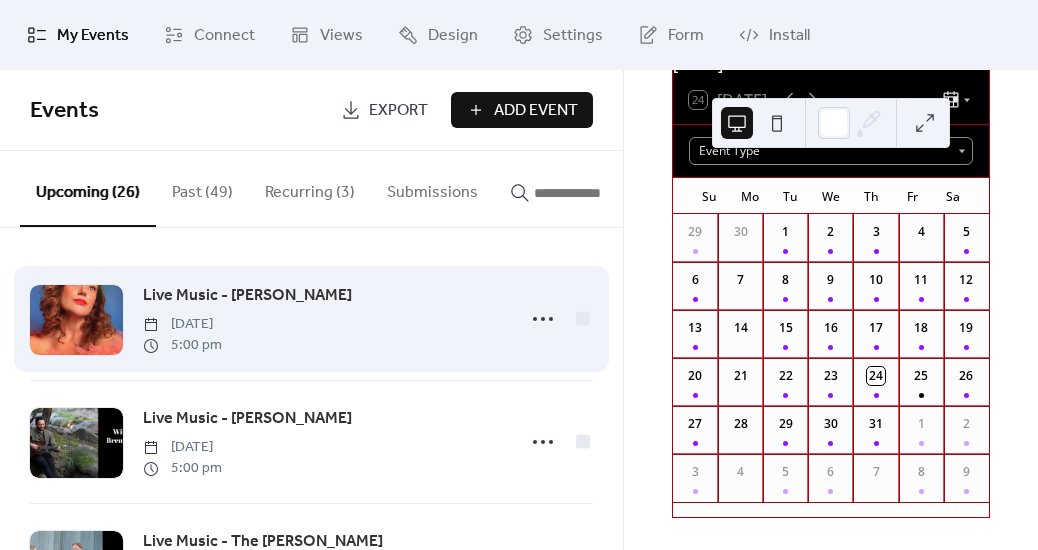 click on "Live Music - [PERSON_NAME]" at bounding box center [247, 296] 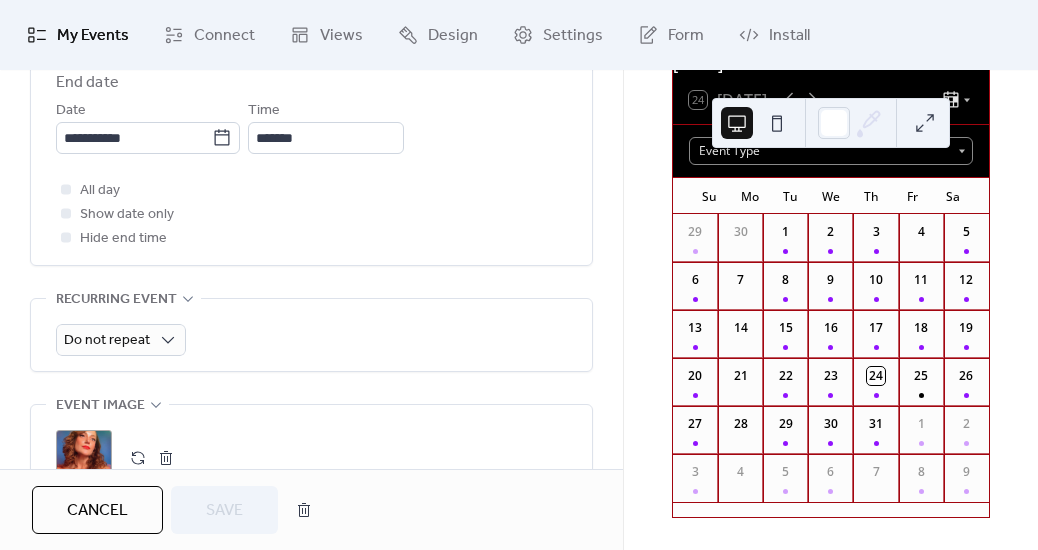 scroll, scrollTop: 958, scrollLeft: 0, axis: vertical 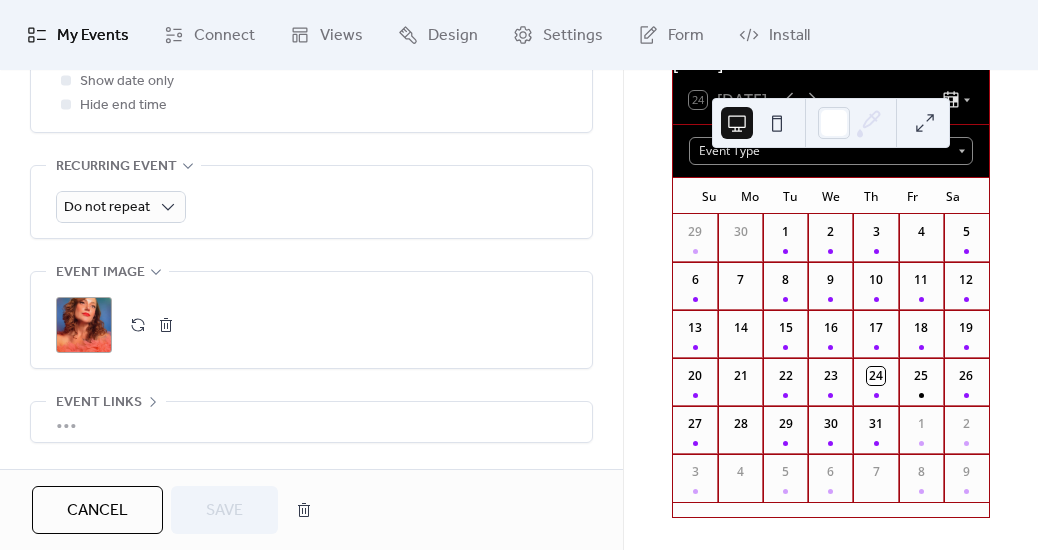 click on ";" at bounding box center (84, 325) 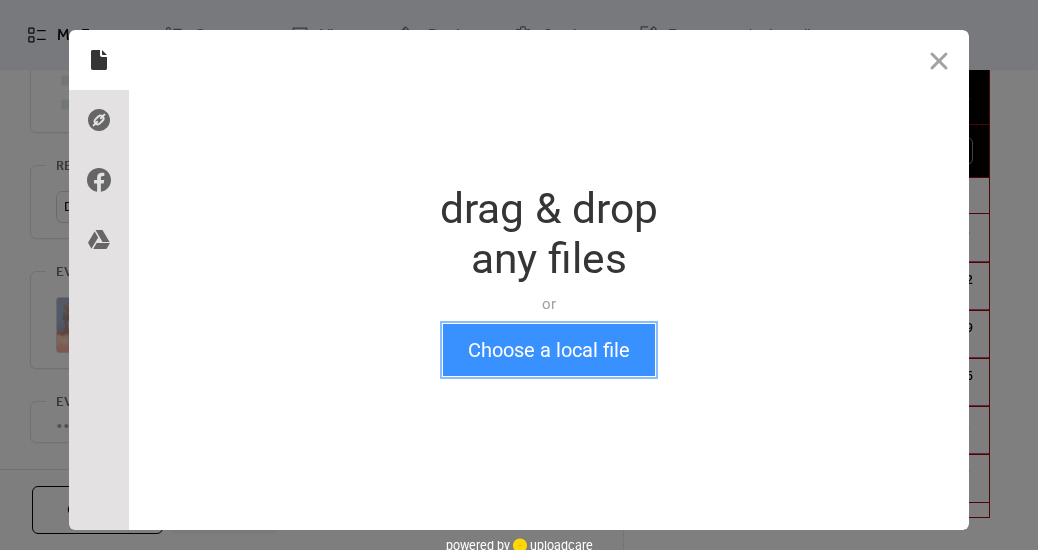 click on "Choose a local file" at bounding box center [549, 350] 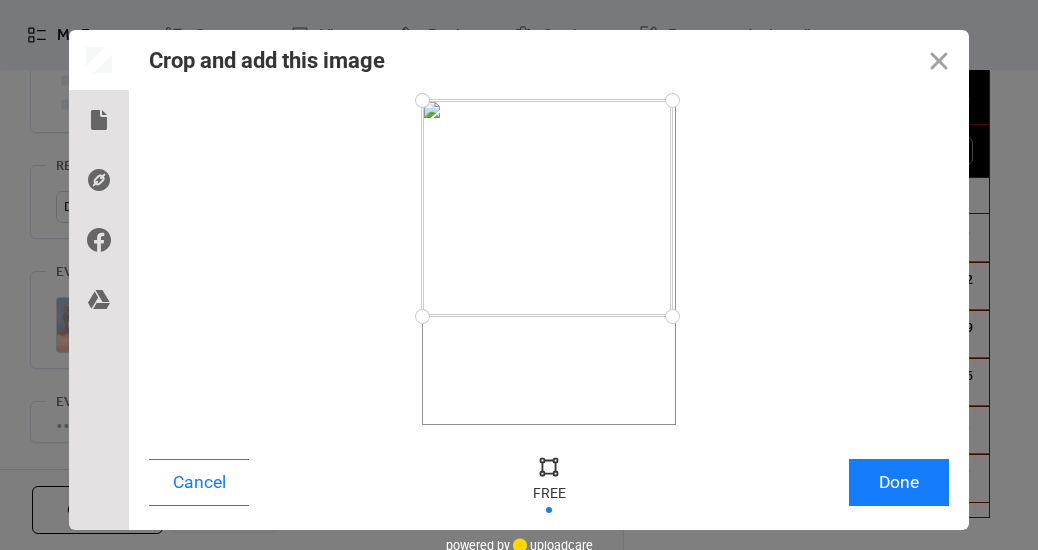 drag, startPoint x: 665, startPoint y: 426, endPoint x: 665, endPoint y: 318, distance: 108 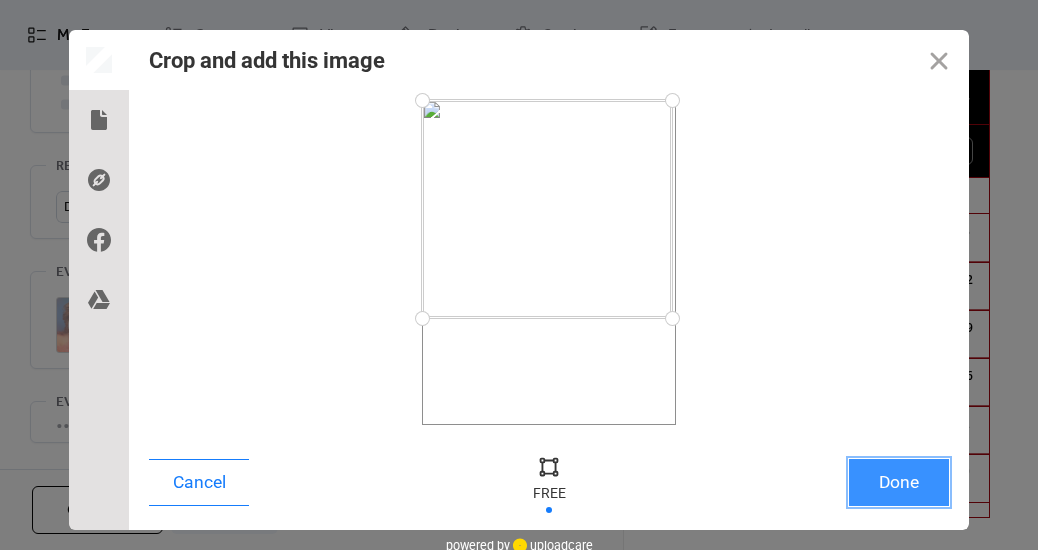 click on "Done" at bounding box center (899, 482) 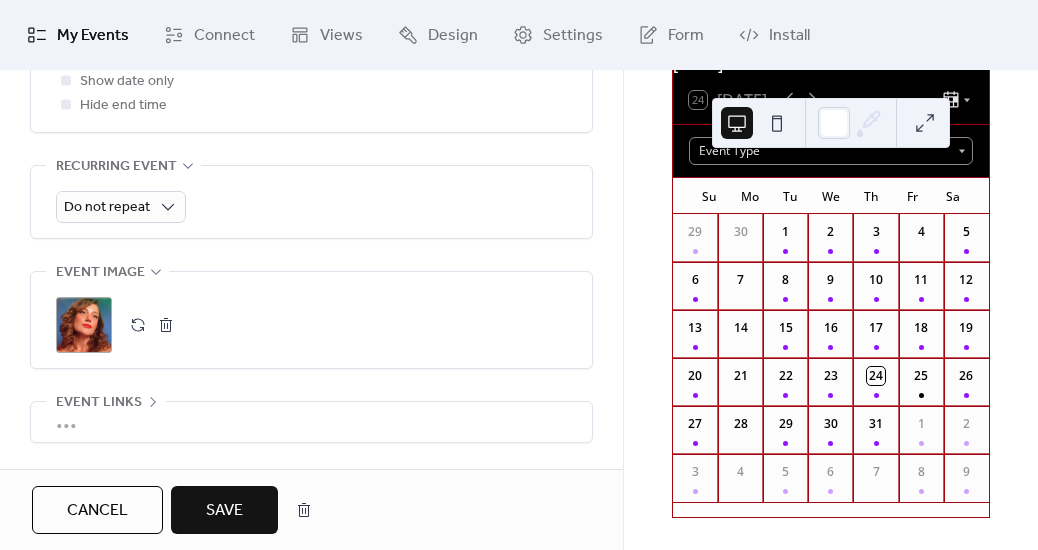 click on "Cancel Save" at bounding box center (311, 509) 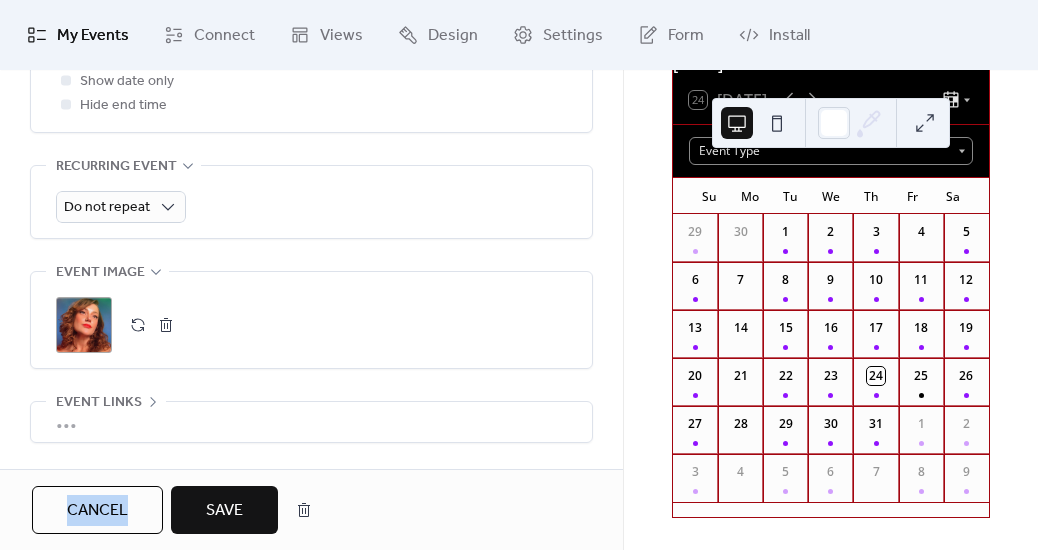 click on "Cancel Save" at bounding box center (311, 509) 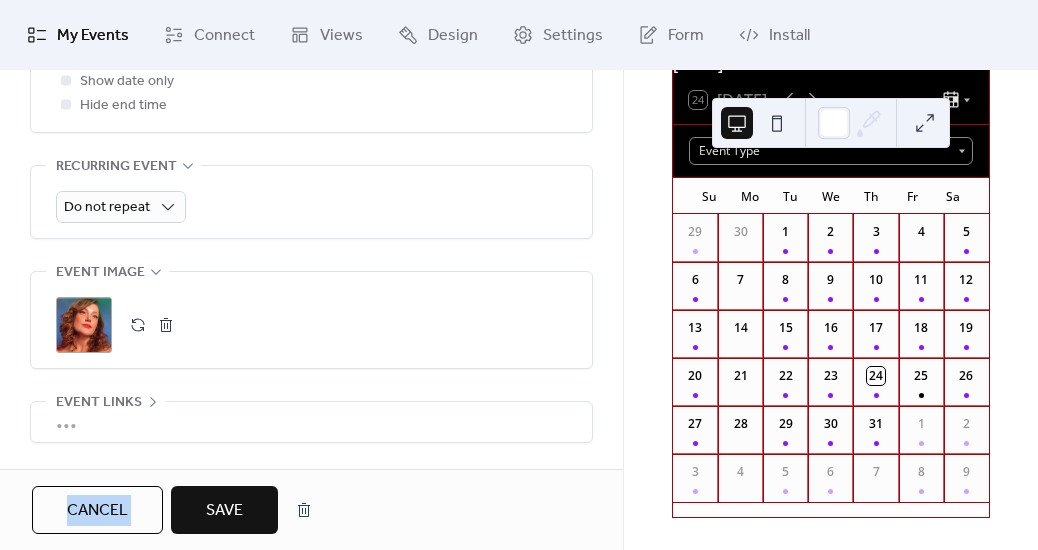click on "Cancel Save" at bounding box center [311, 509] 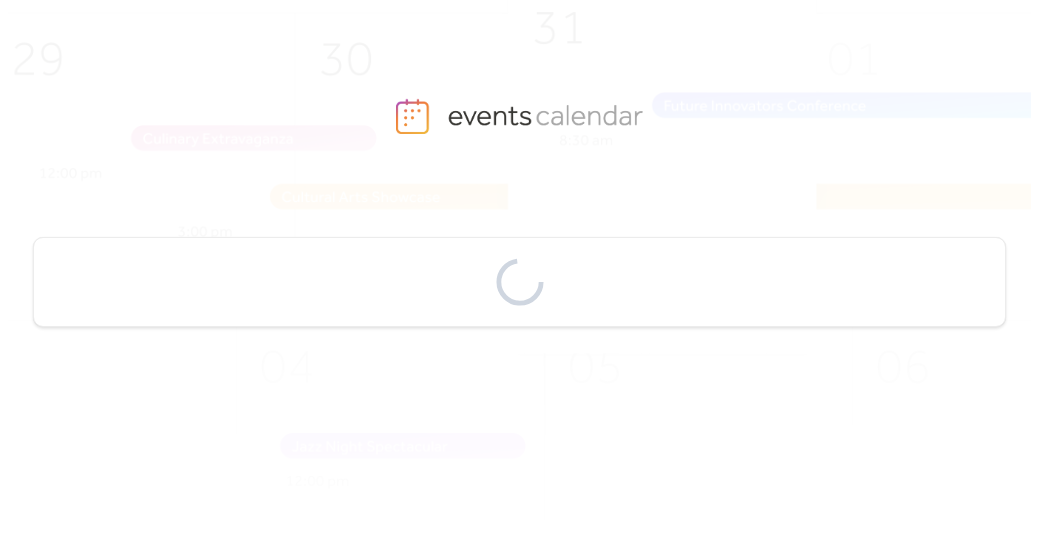 scroll, scrollTop: 0, scrollLeft: 0, axis: both 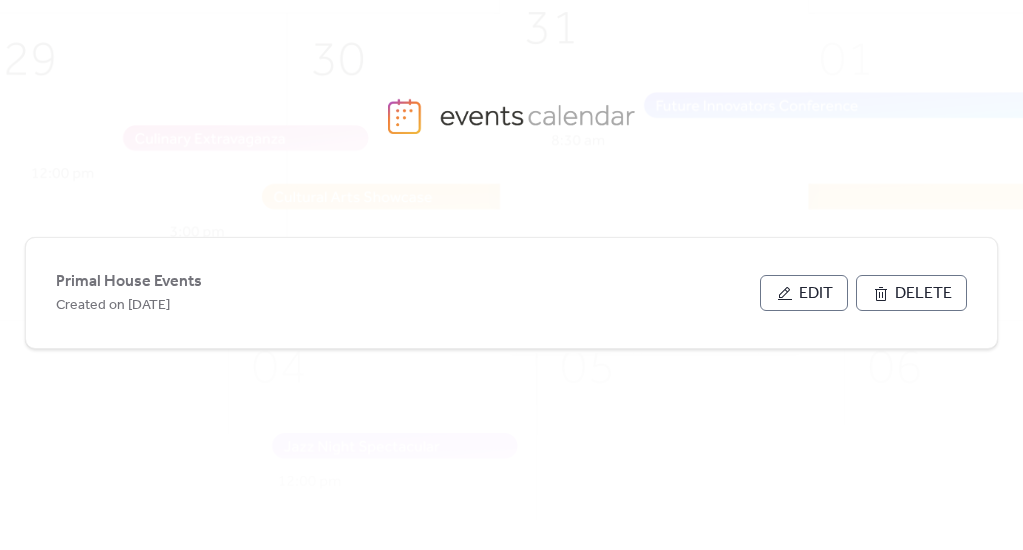 click at bounding box center [538, 300] 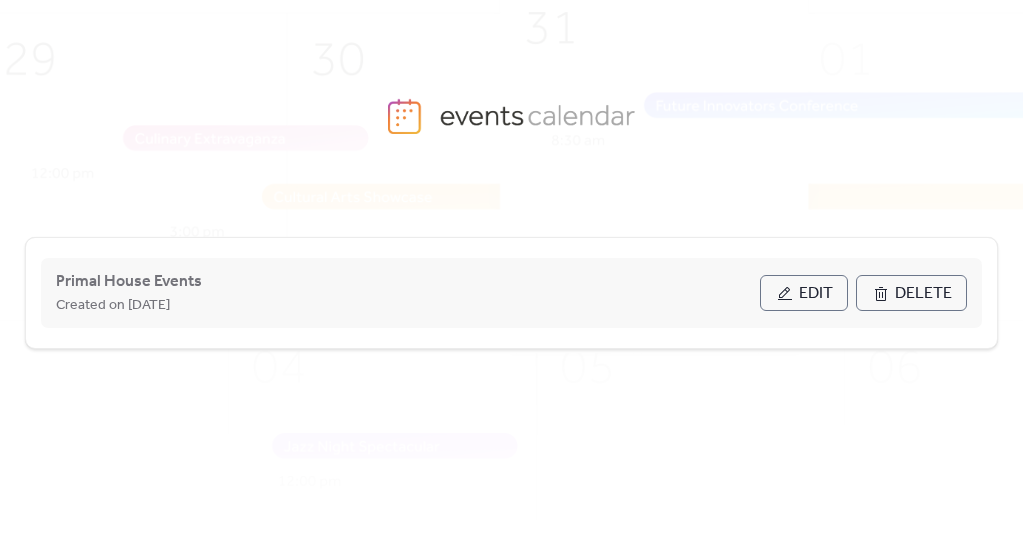 click on "Edit" at bounding box center [804, 293] 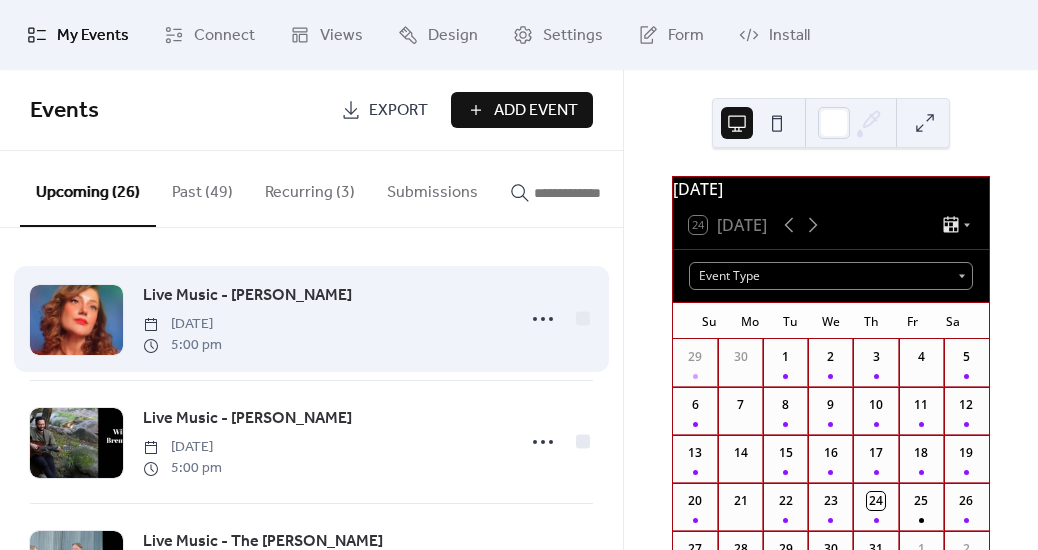click on "Live Music - [PERSON_NAME]" at bounding box center (247, 296) 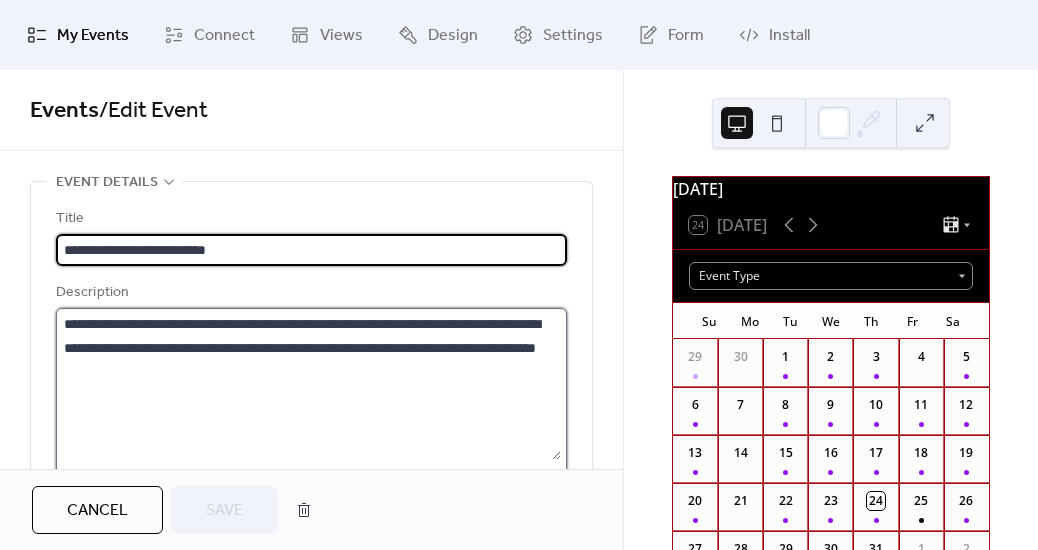 click on "**********" at bounding box center [308, 384] 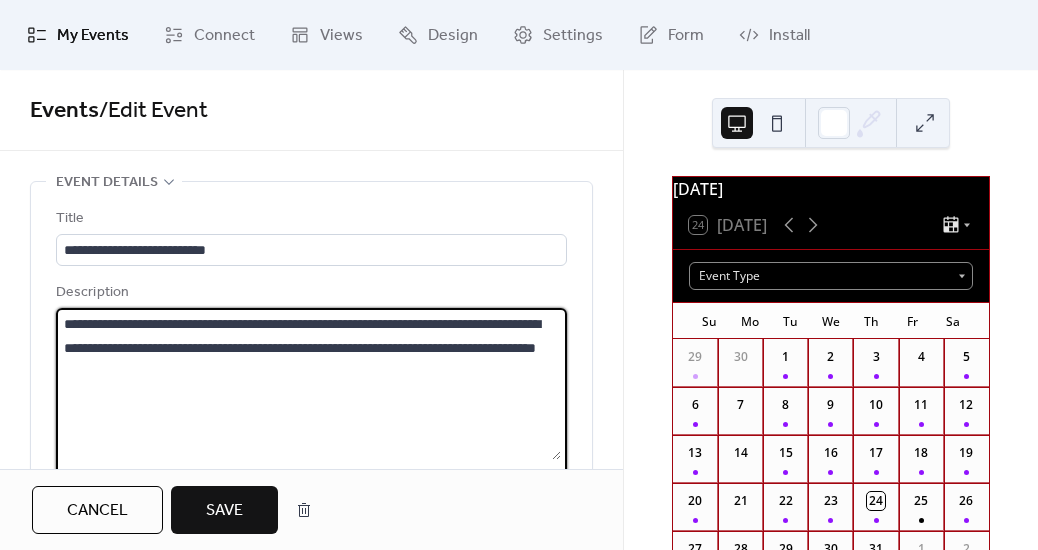 type on "**********" 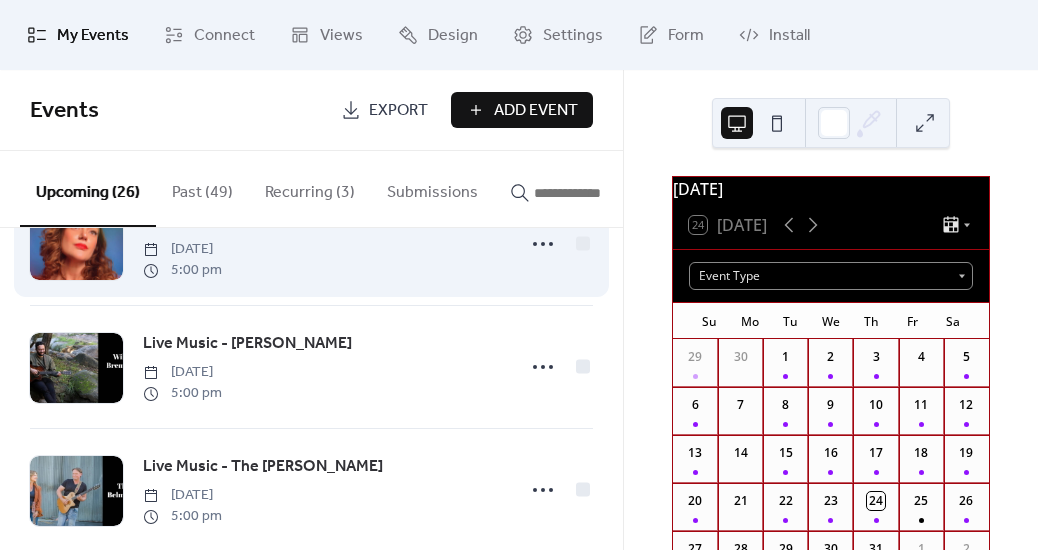 scroll, scrollTop: 171, scrollLeft: 0, axis: vertical 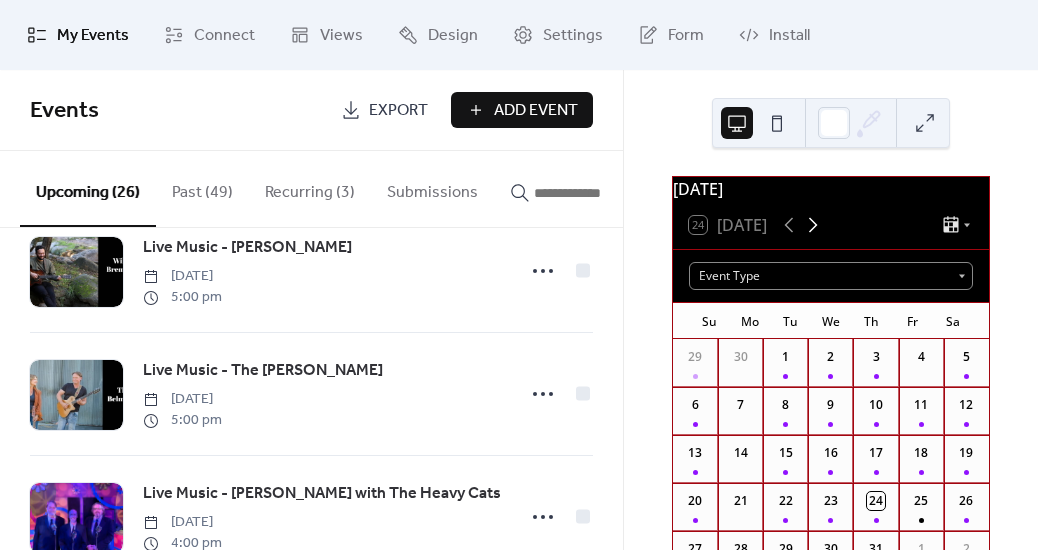click 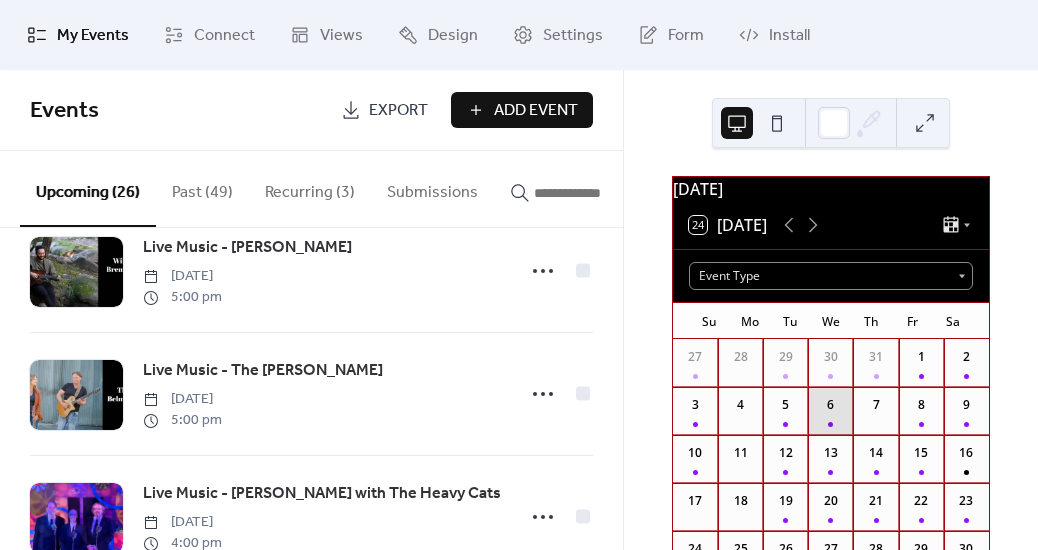click on "6" at bounding box center [830, 411] 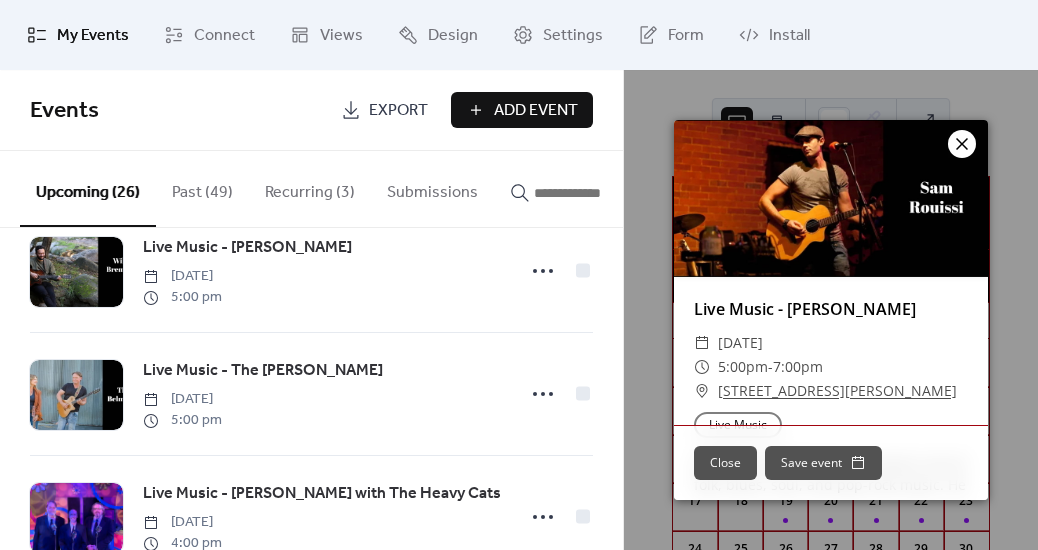 click 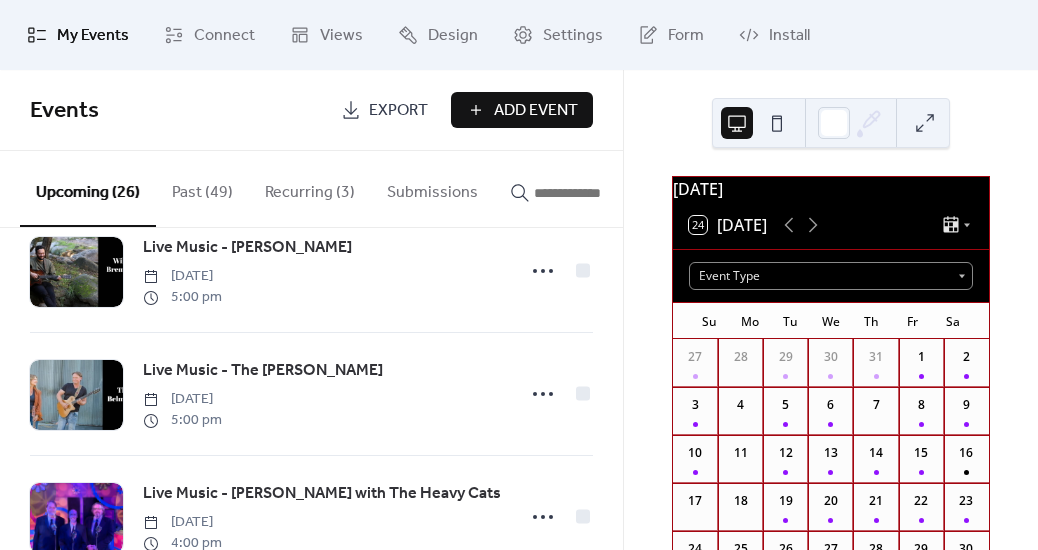 click on "Recurring (3)" at bounding box center (310, 188) 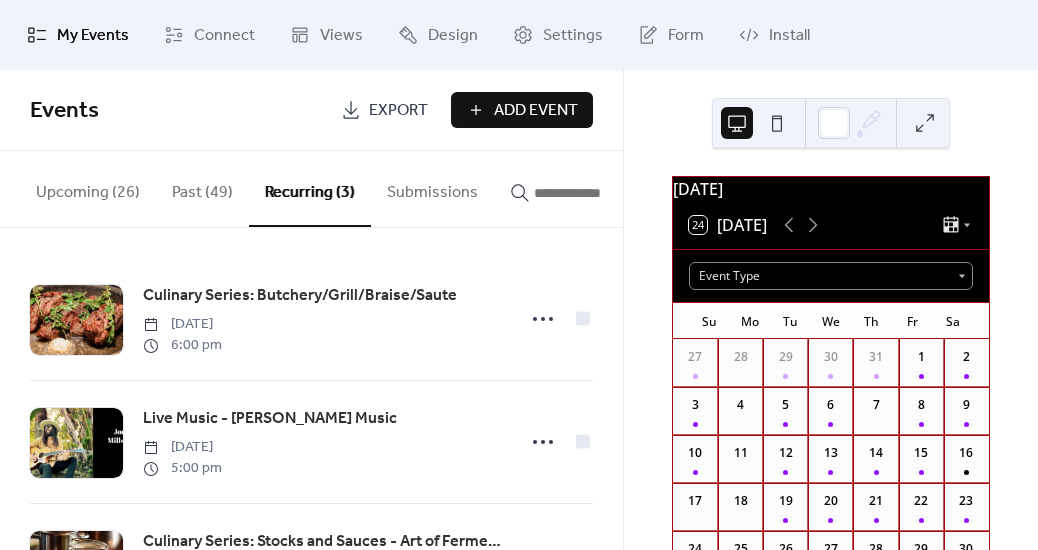 click on "Events Export Add Event" at bounding box center [311, 110] 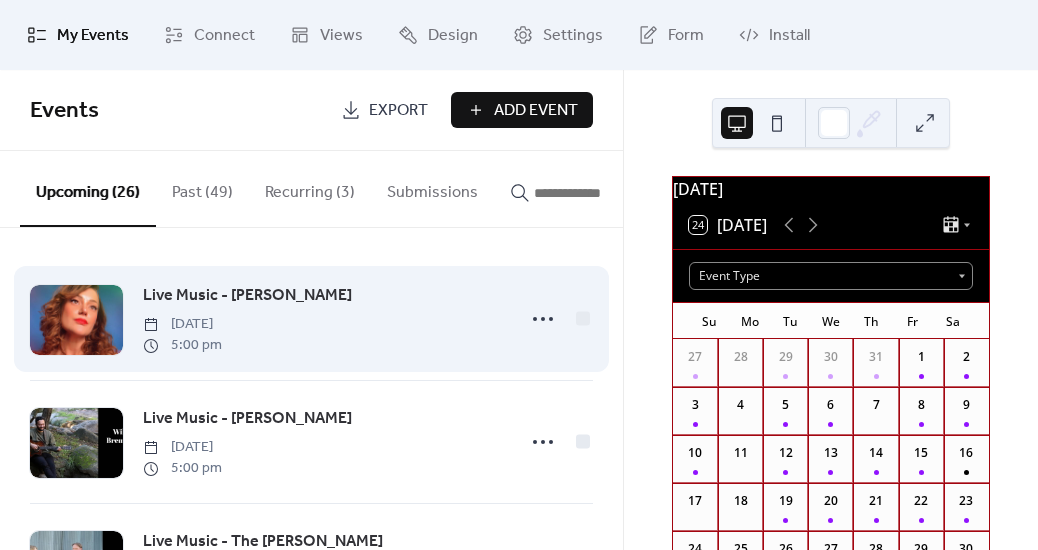 scroll, scrollTop: 0, scrollLeft: 0, axis: both 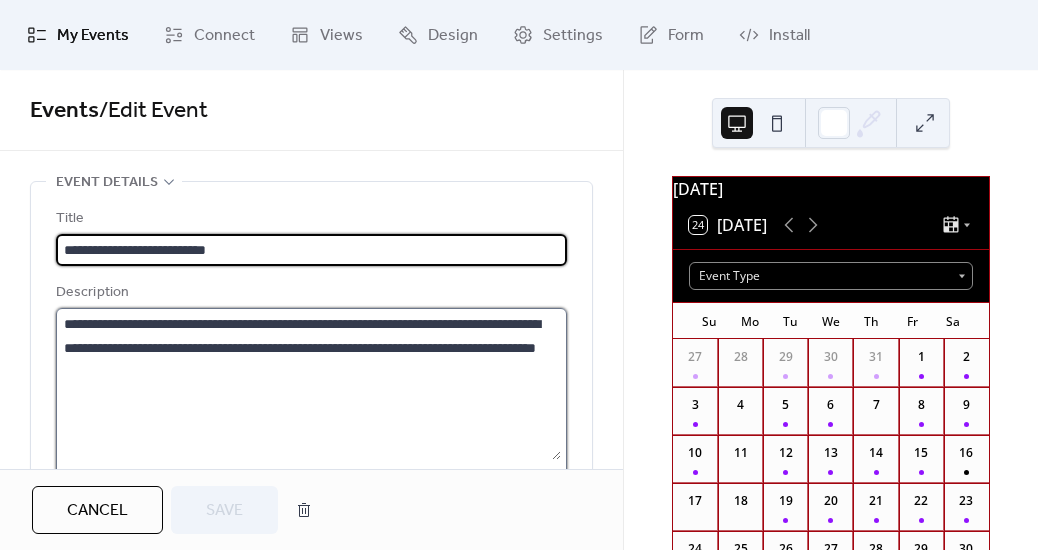 click on "**********" at bounding box center [308, 384] 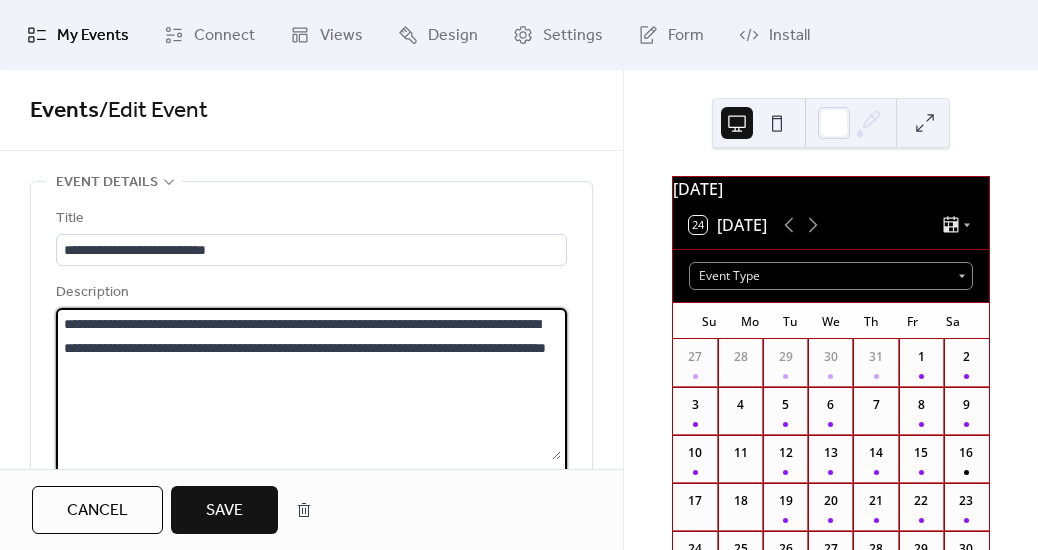type on "**********" 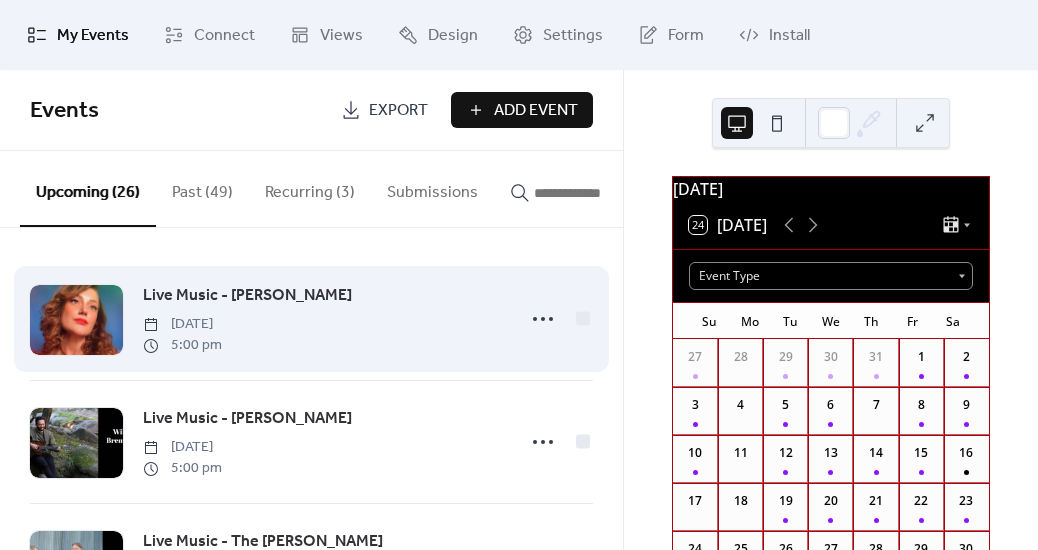 click on "Live Music - [PERSON_NAME]" at bounding box center [247, 296] 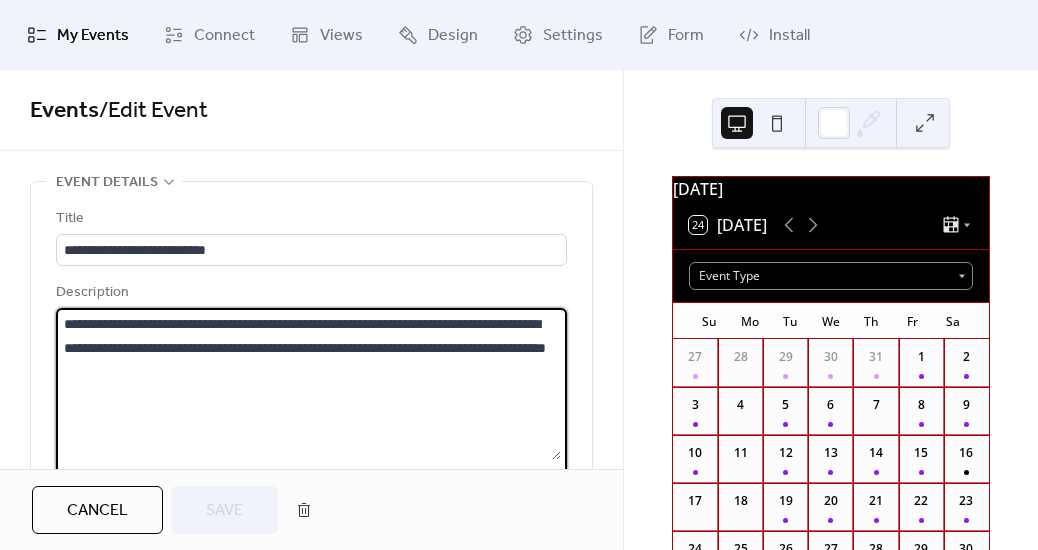 click on "**********" at bounding box center [308, 384] 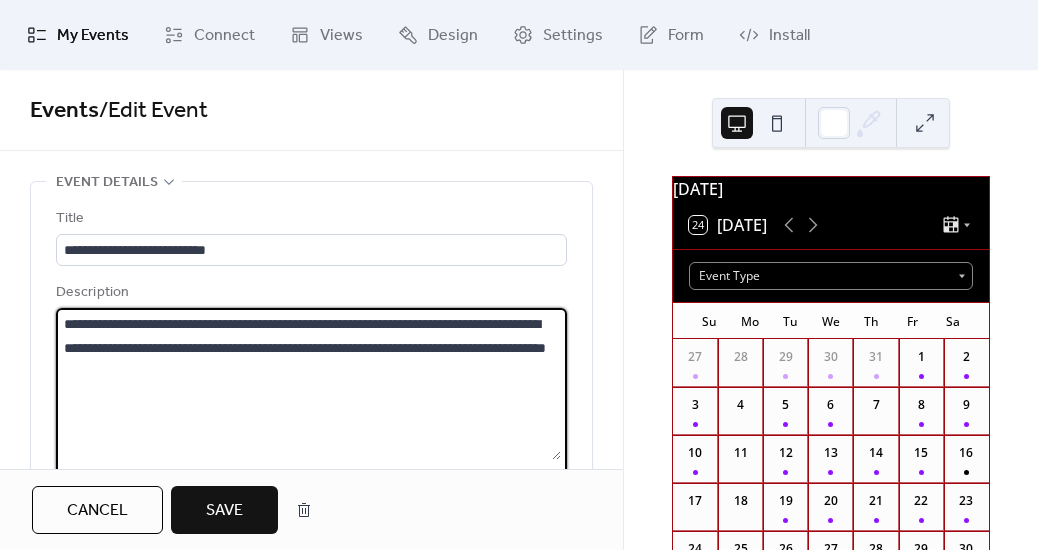 type on "**********" 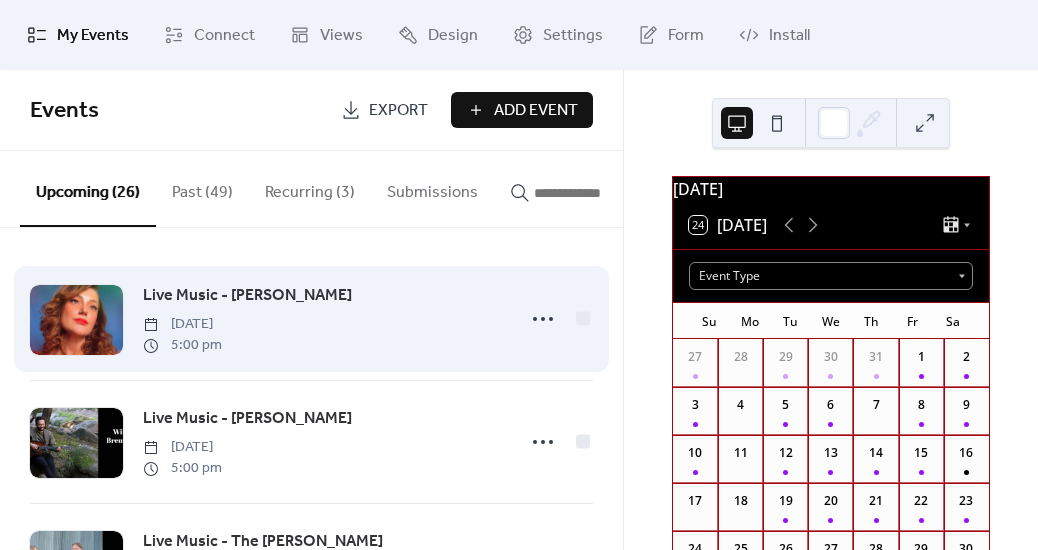 click on "Live Music - Savannah Creech Thursday, July 24, 2025 5:00 pm" at bounding box center [311, 319] 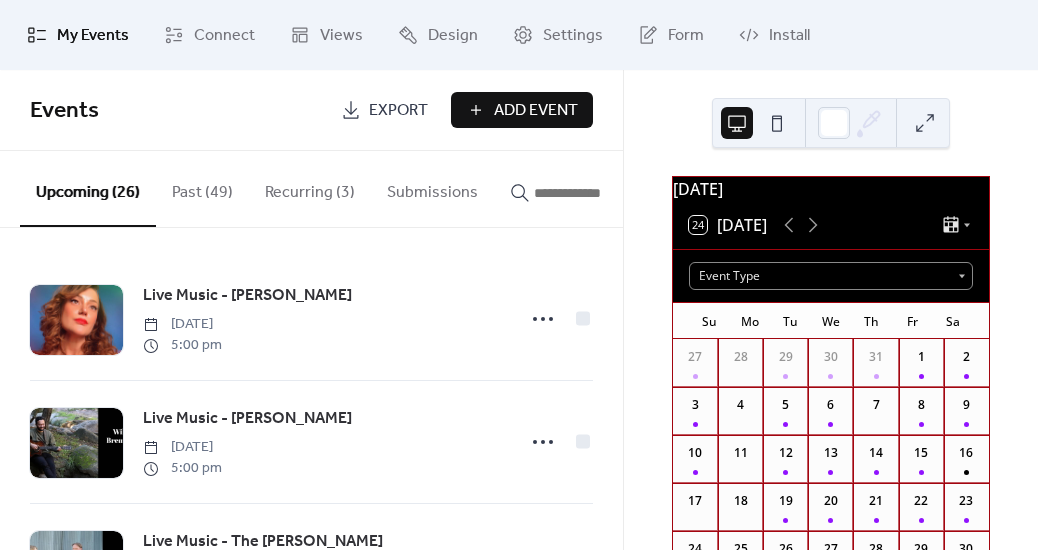 click on "Recurring (3)" at bounding box center [310, 188] 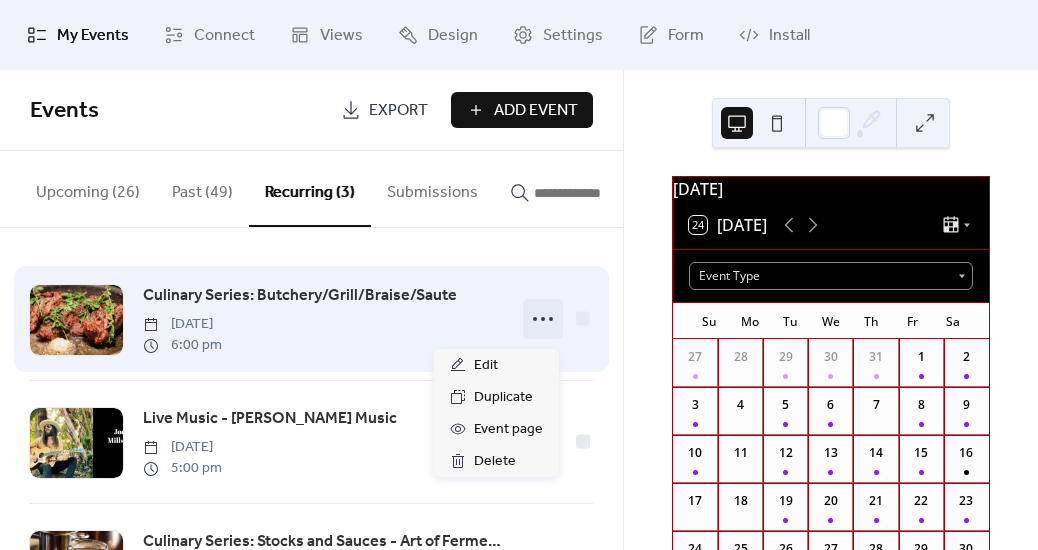 click 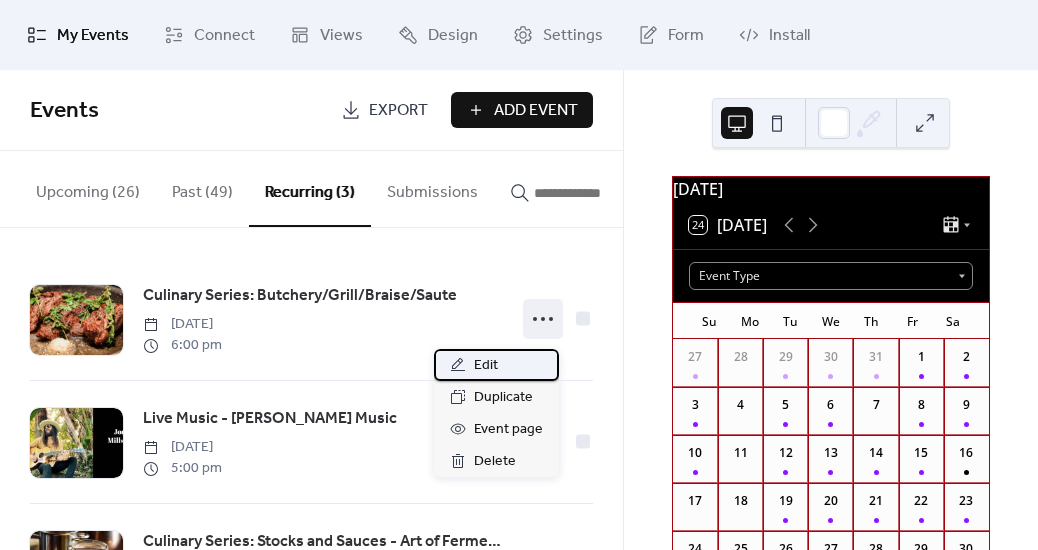click on "Edit" at bounding box center (486, 366) 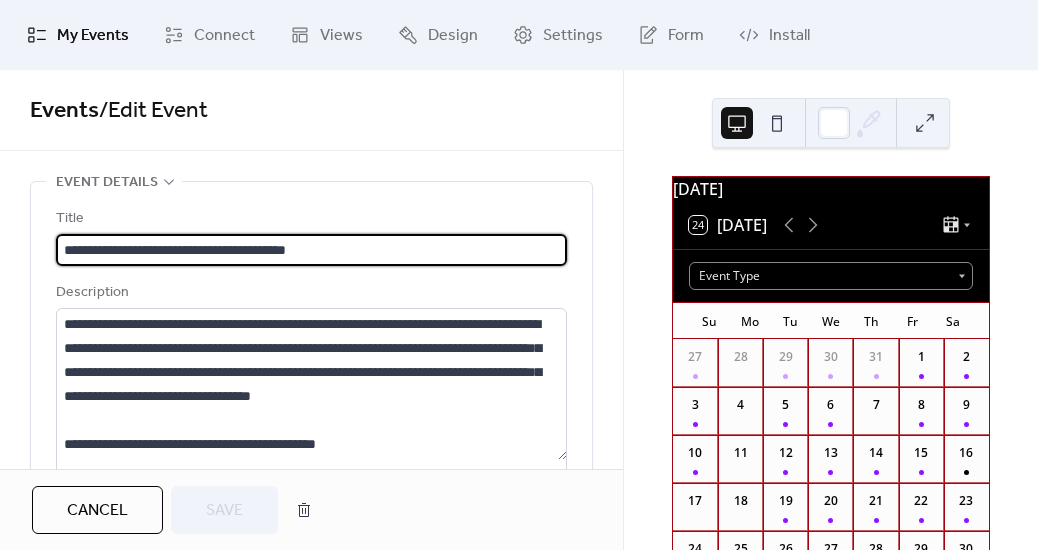 type on "**********" 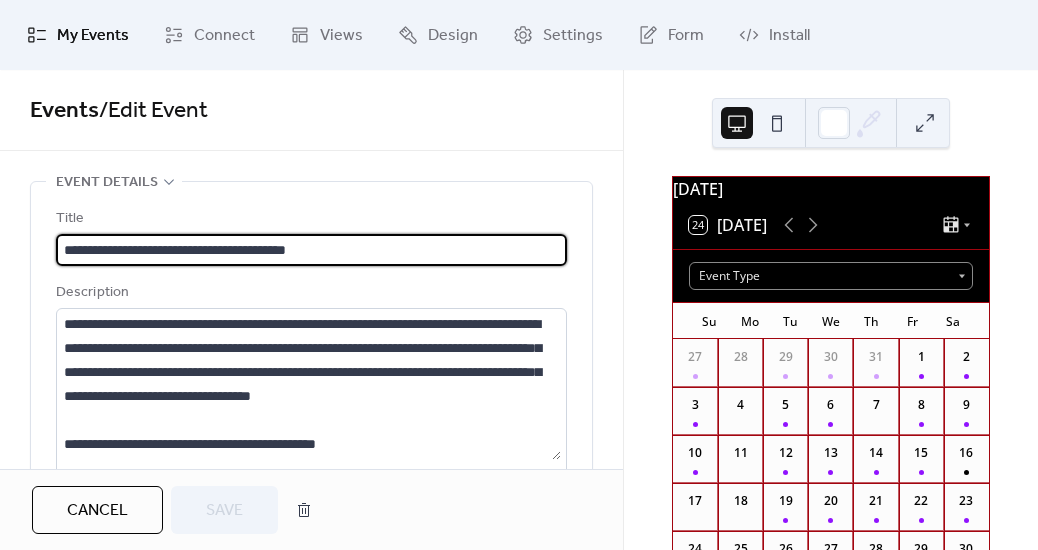 scroll, scrollTop: 24, scrollLeft: 0, axis: vertical 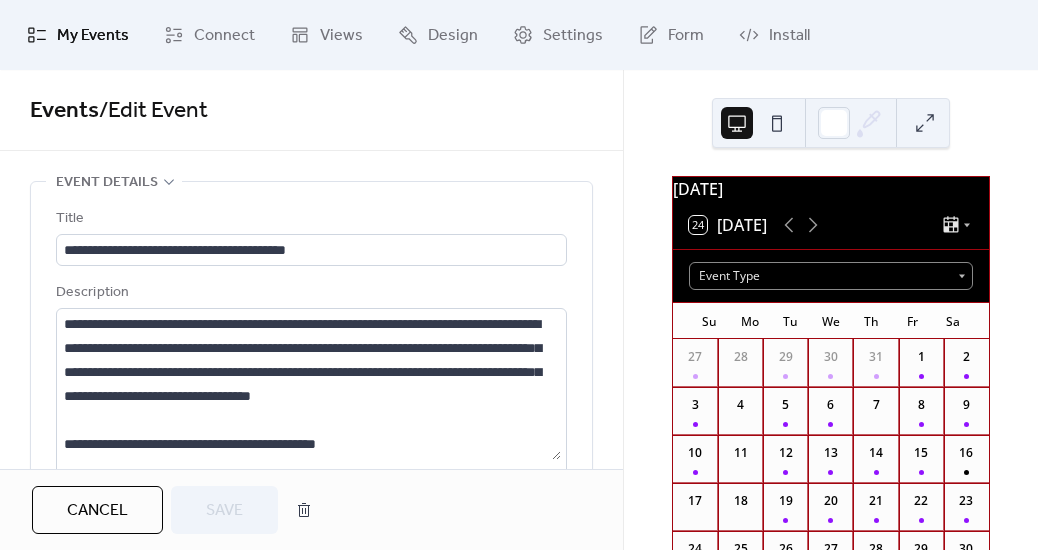 click on "Cancel" at bounding box center [97, 511] 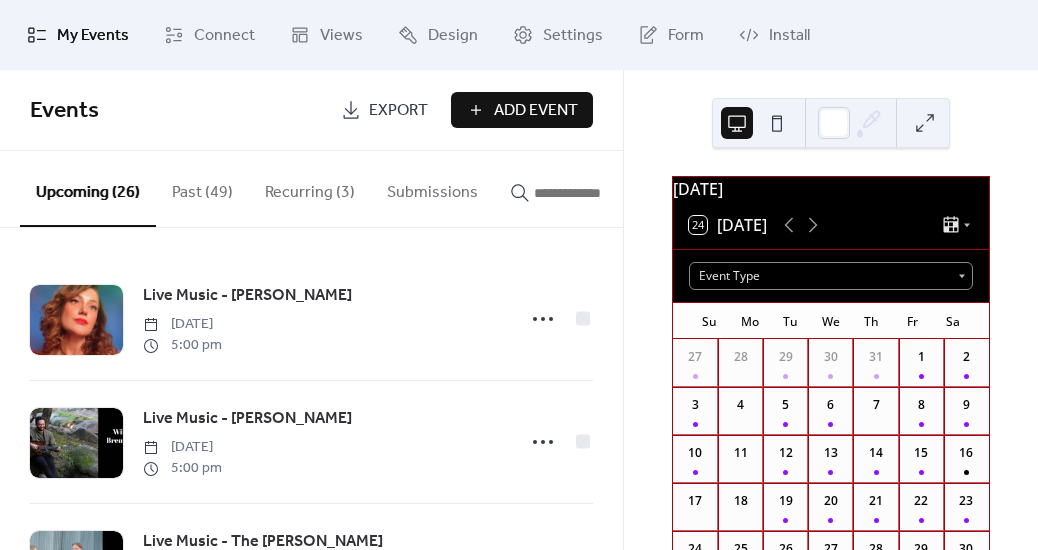 click on "Recurring (3)" at bounding box center [310, 188] 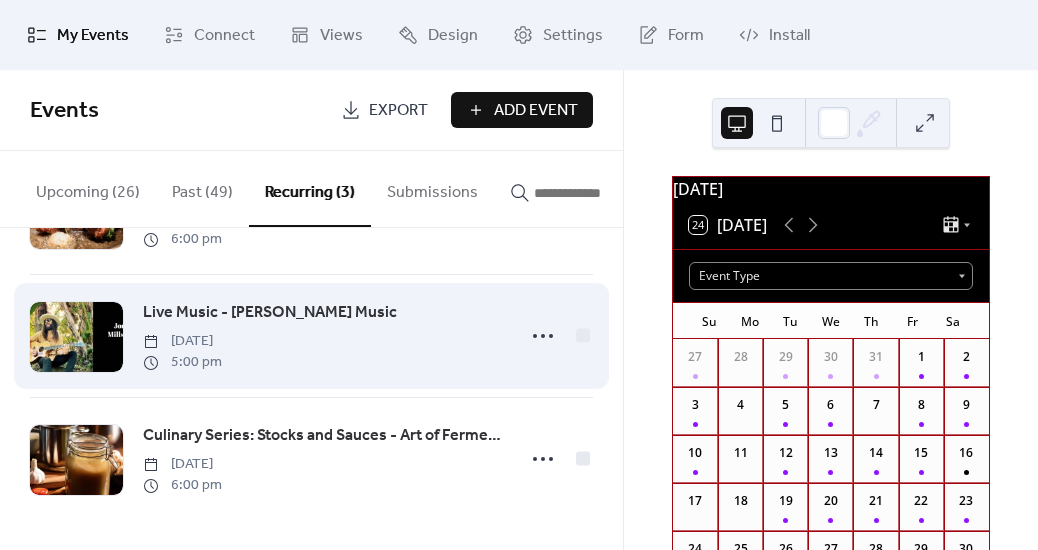 scroll, scrollTop: 112, scrollLeft: 0, axis: vertical 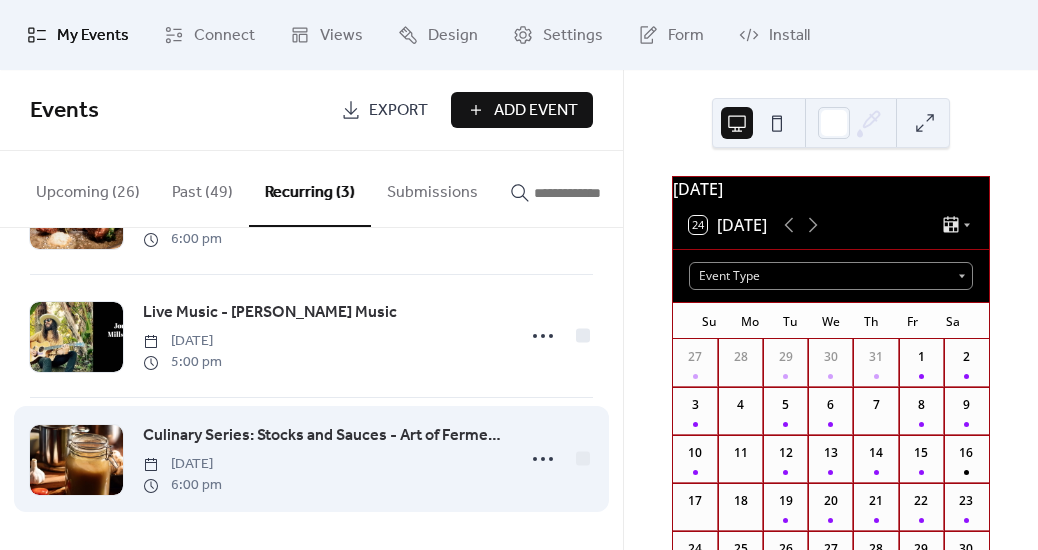 click on "Culinary Series: Stocks and Sauces - Art of Fermentation & Vinegar" at bounding box center [322, 436] 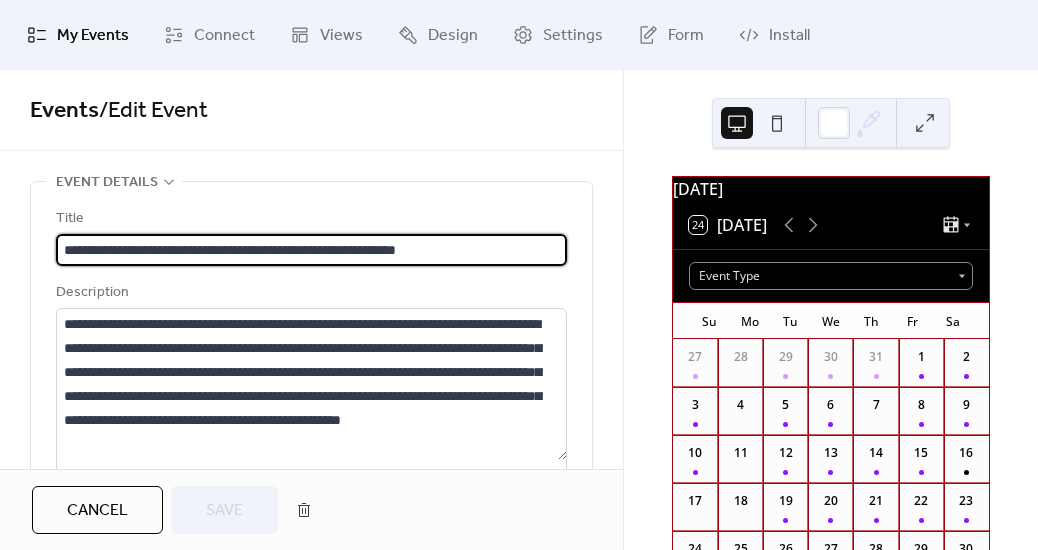 type on "**********" 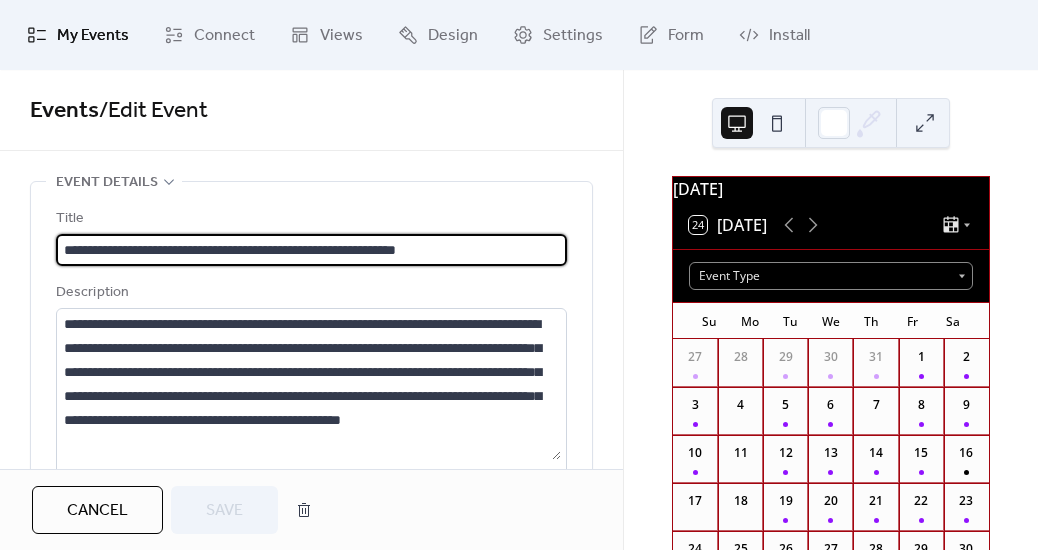 scroll, scrollTop: 47, scrollLeft: 0, axis: vertical 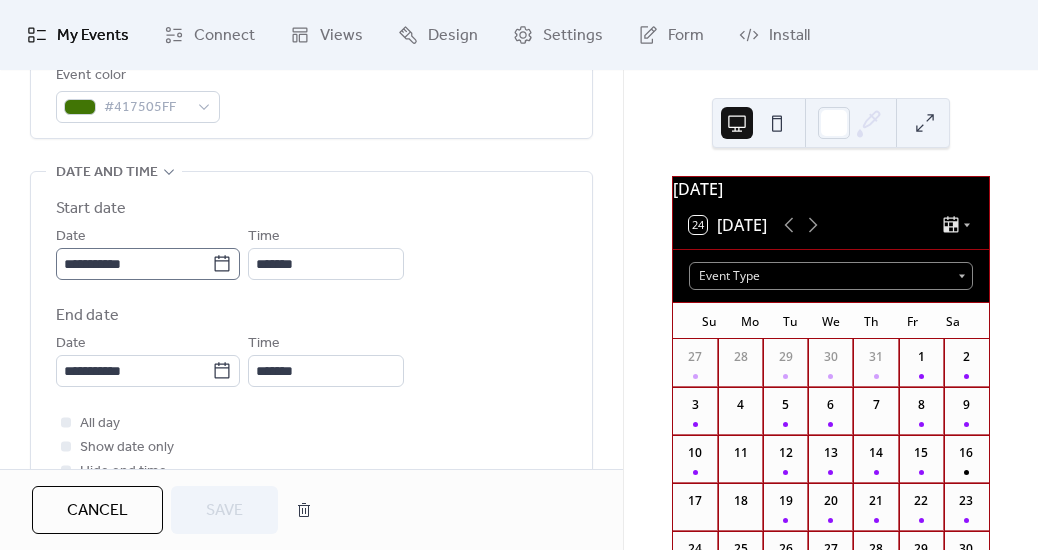 click 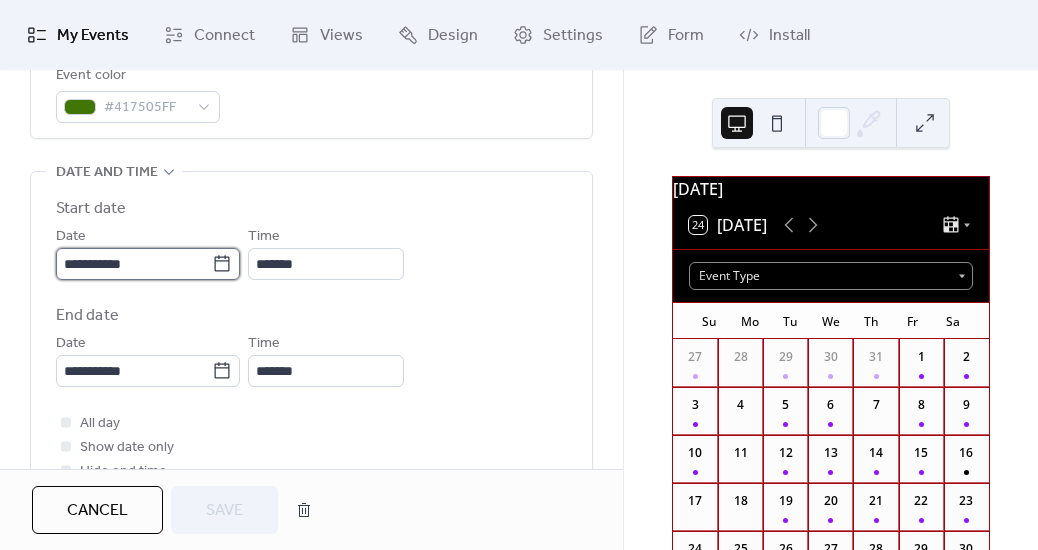 click on "**********" at bounding box center [134, 264] 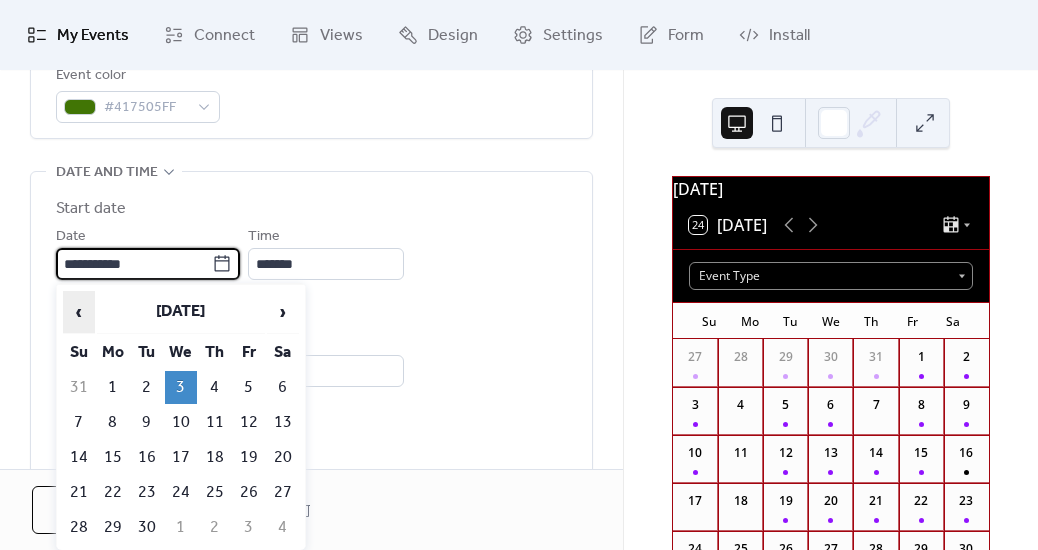 click on "‹" at bounding box center (79, 312) 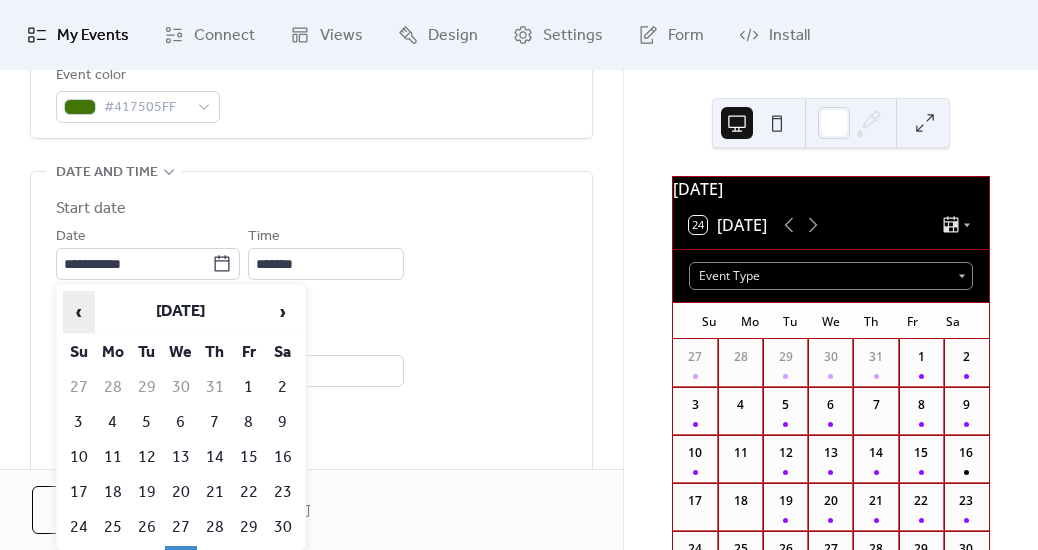 click on "‹" at bounding box center [79, 312] 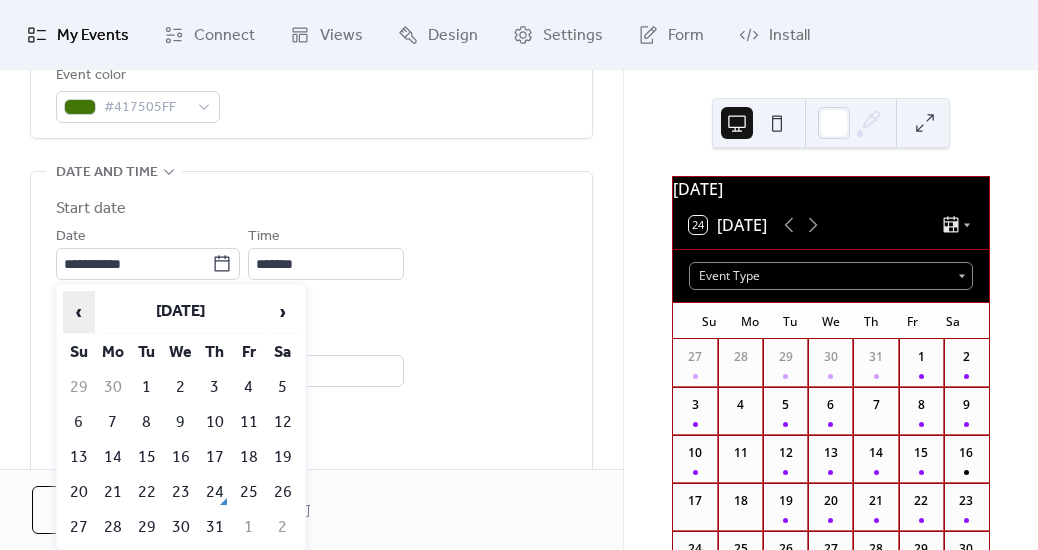 click on "‹" at bounding box center (79, 312) 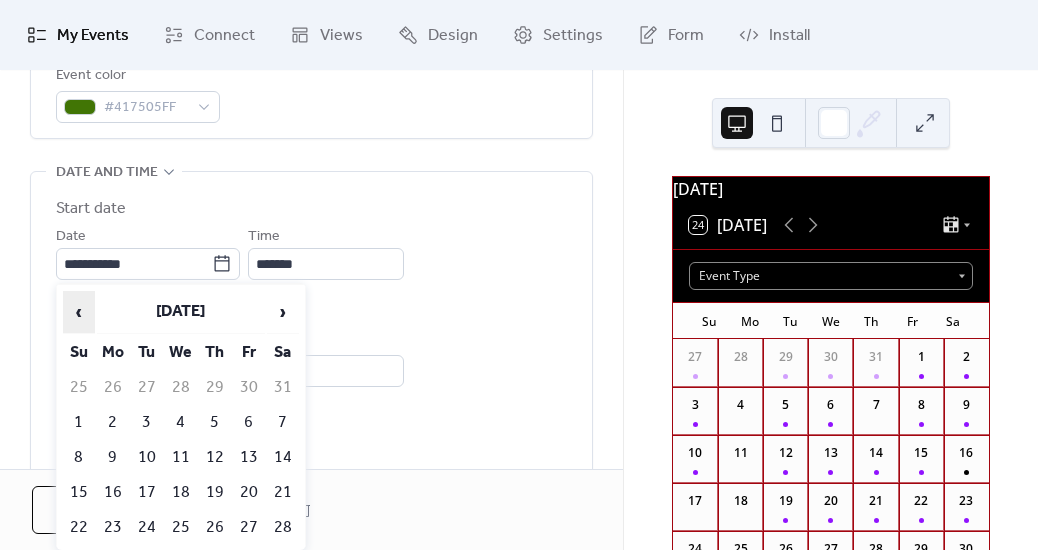click on "‹" at bounding box center (79, 312) 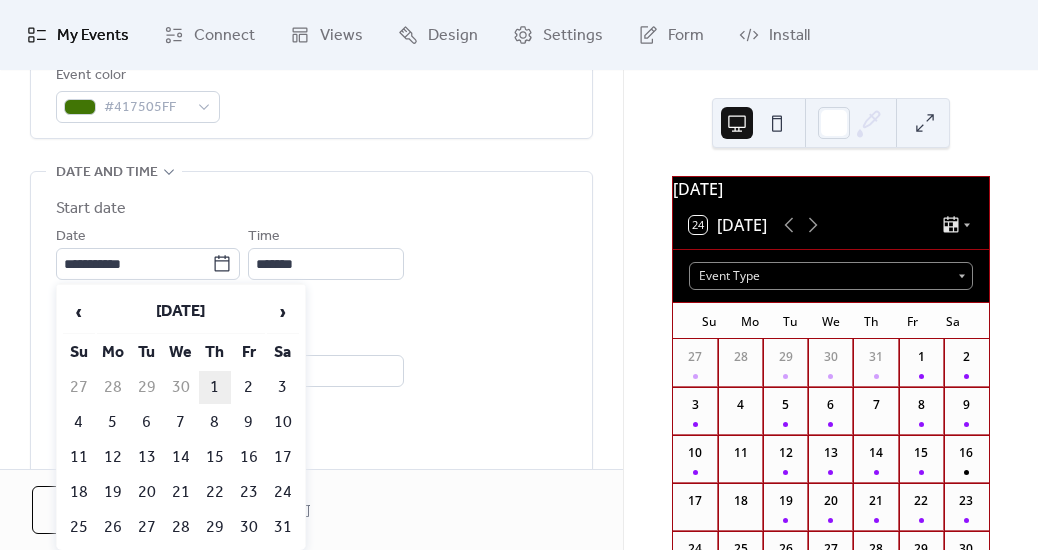 click on "1" at bounding box center (215, 387) 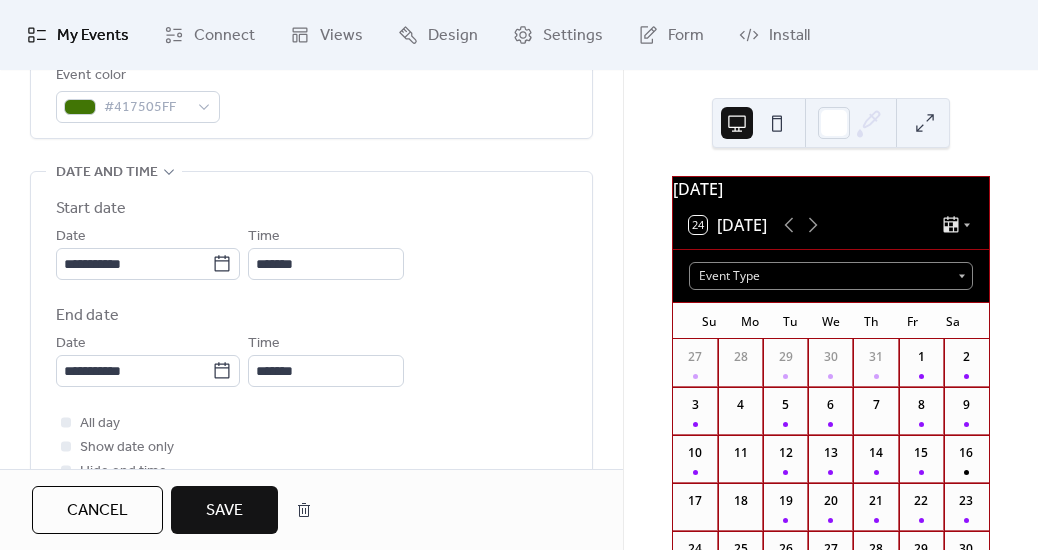 type on "**********" 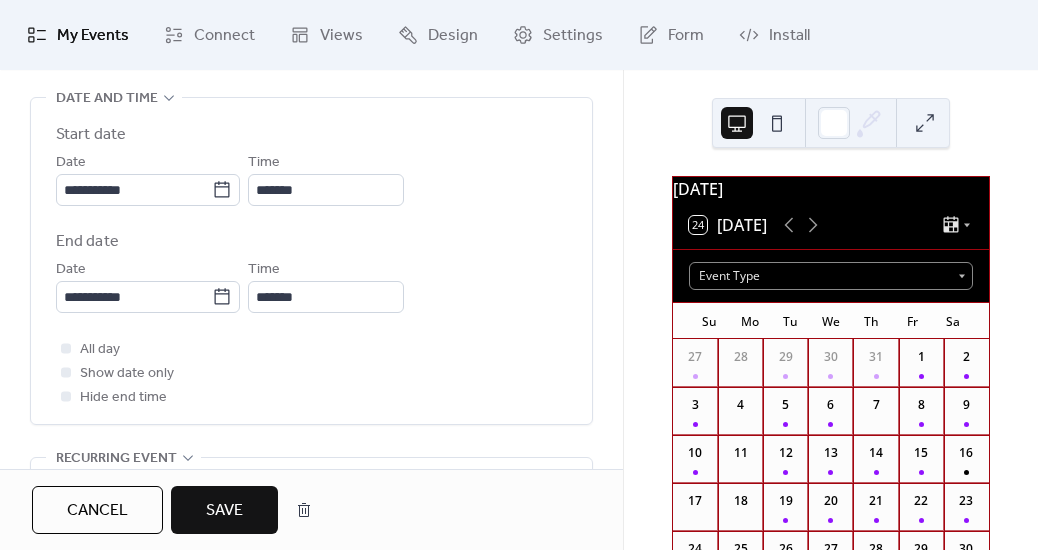 scroll, scrollTop: 675, scrollLeft: 0, axis: vertical 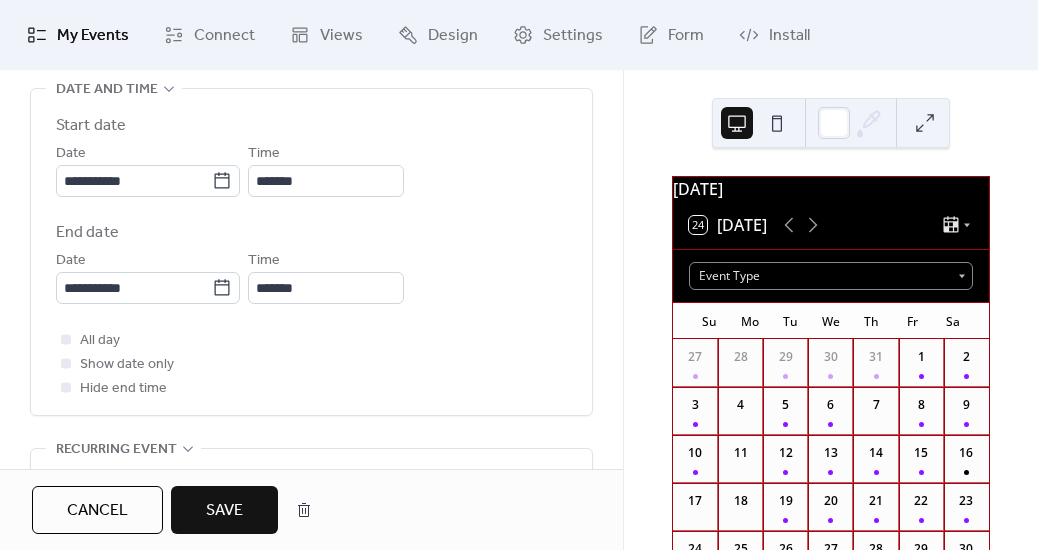 click on "Save" at bounding box center (224, 511) 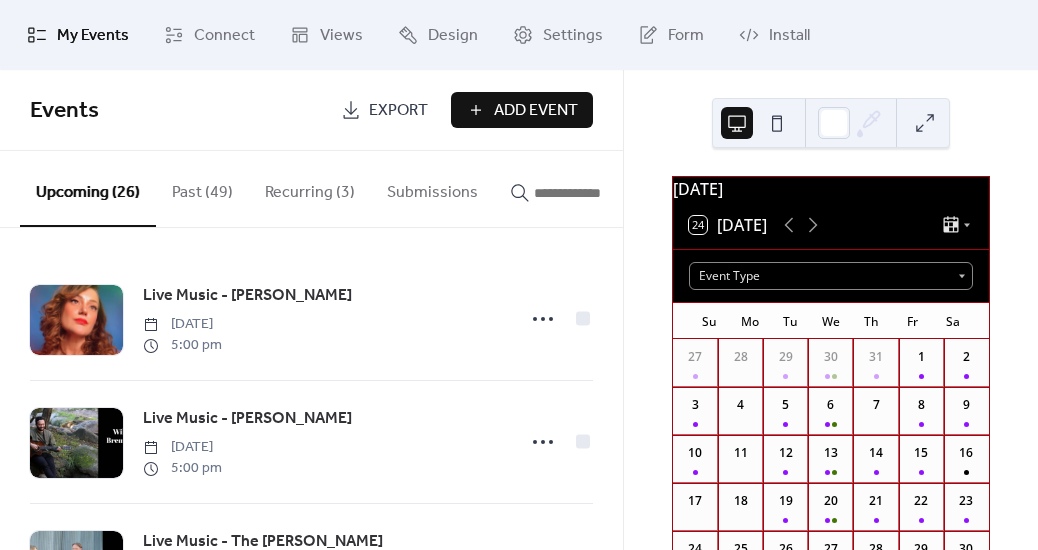 click on "Recurring (3)" at bounding box center (310, 188) 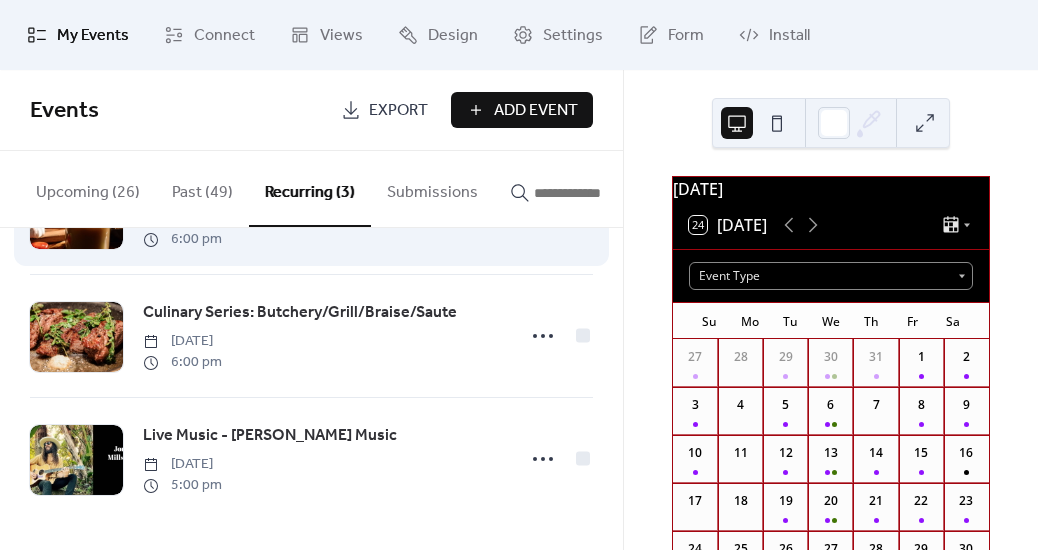 scroll, scrollTop: 0, scrollLeft: 0, axis: both 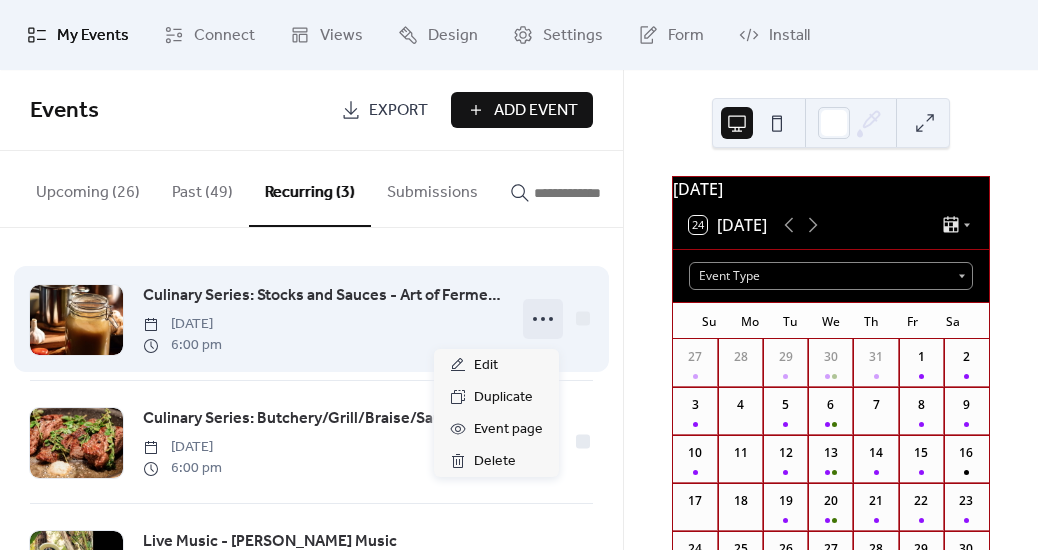 click 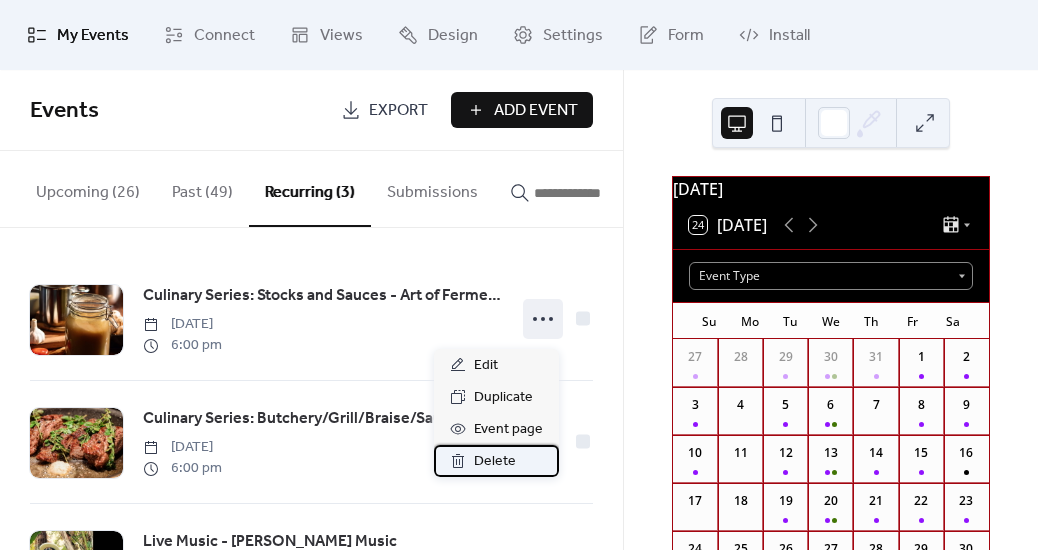 click on "Delete" at bounding box center (495, 462) 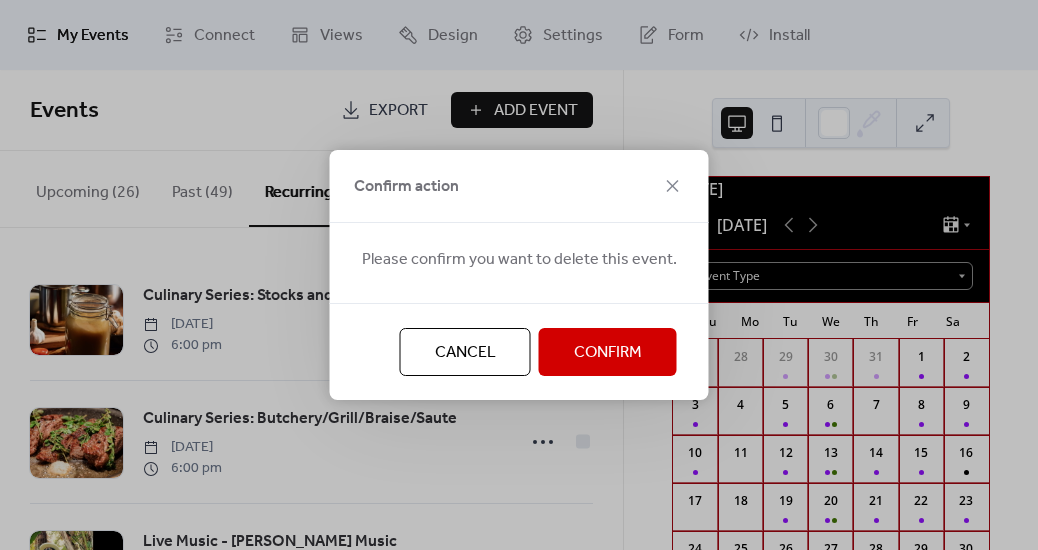 click on "Confirm" at bounding box center [608, 353] 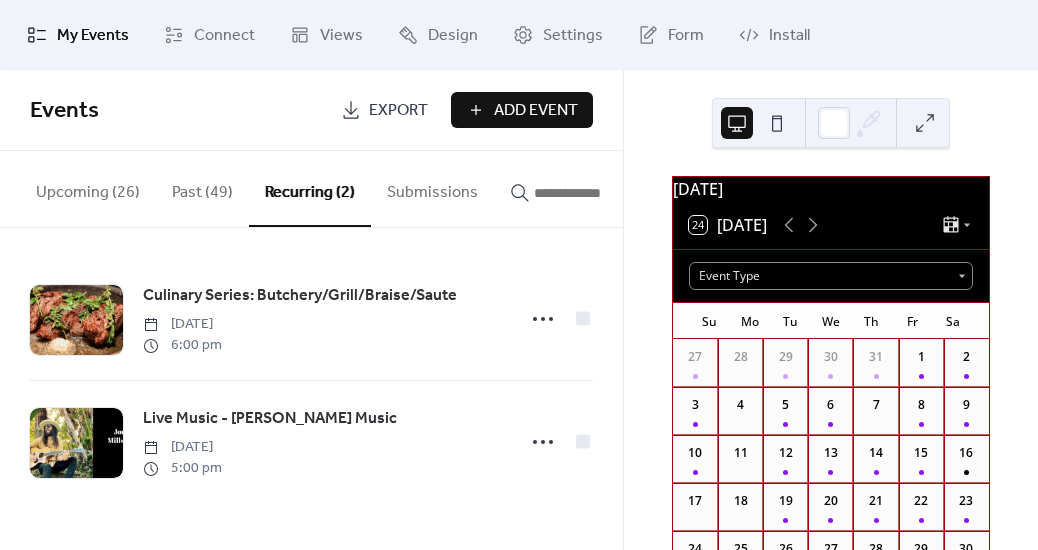 click on "Upcoming (26)" at bounding box center (88, 188) 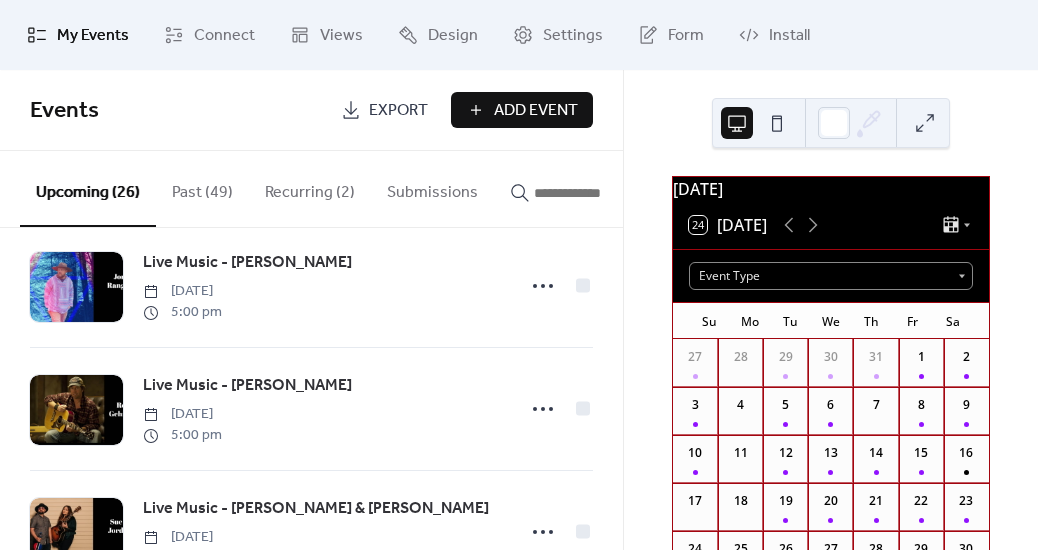 scroll, scrollTop: 2370, scrollLeft: 0, axis: vertical 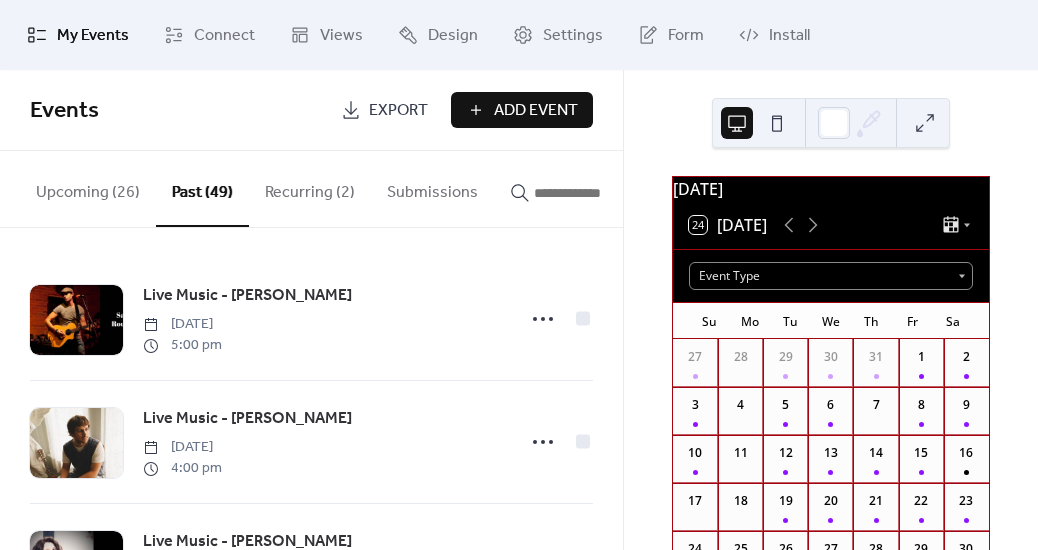 click 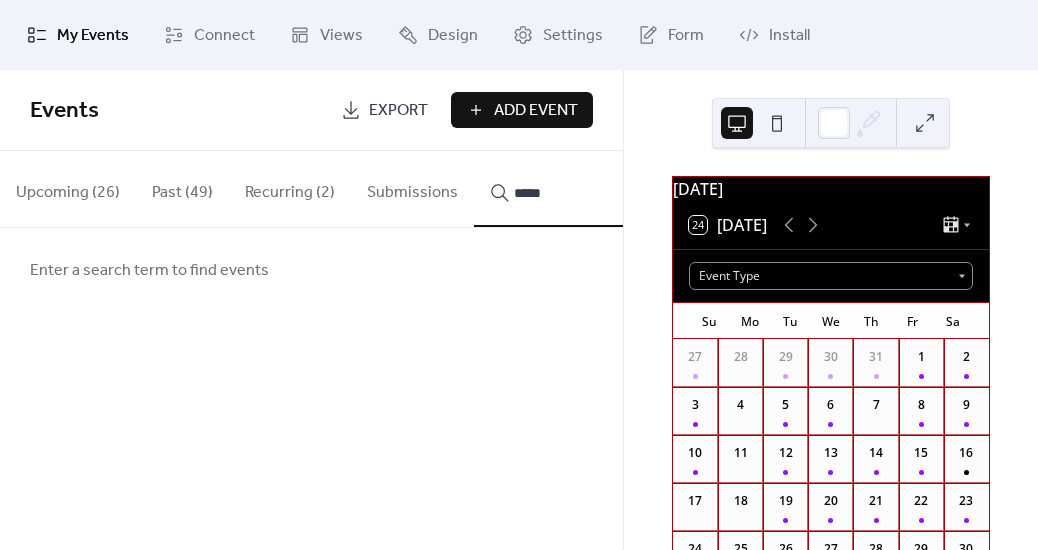 type on "*****" 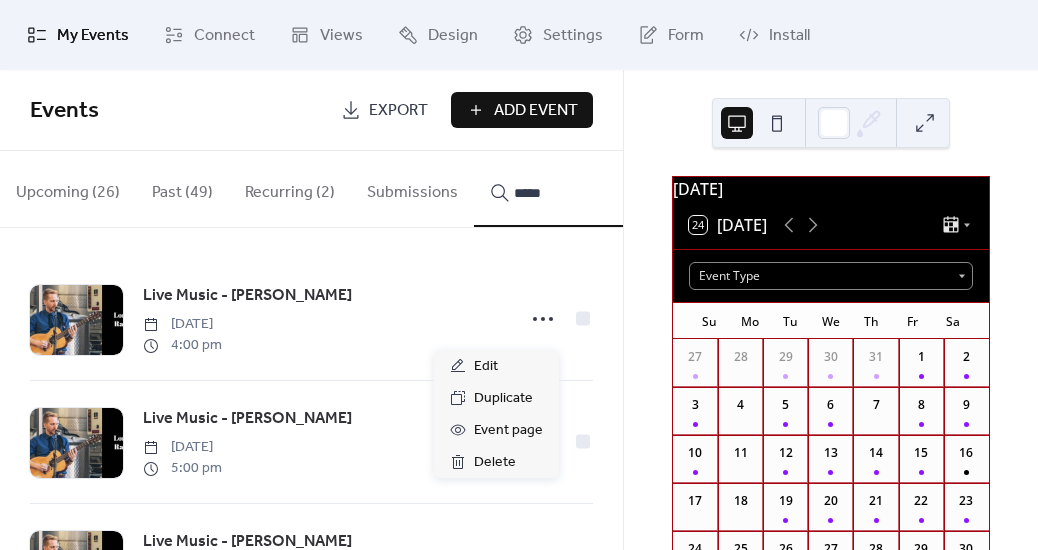 click 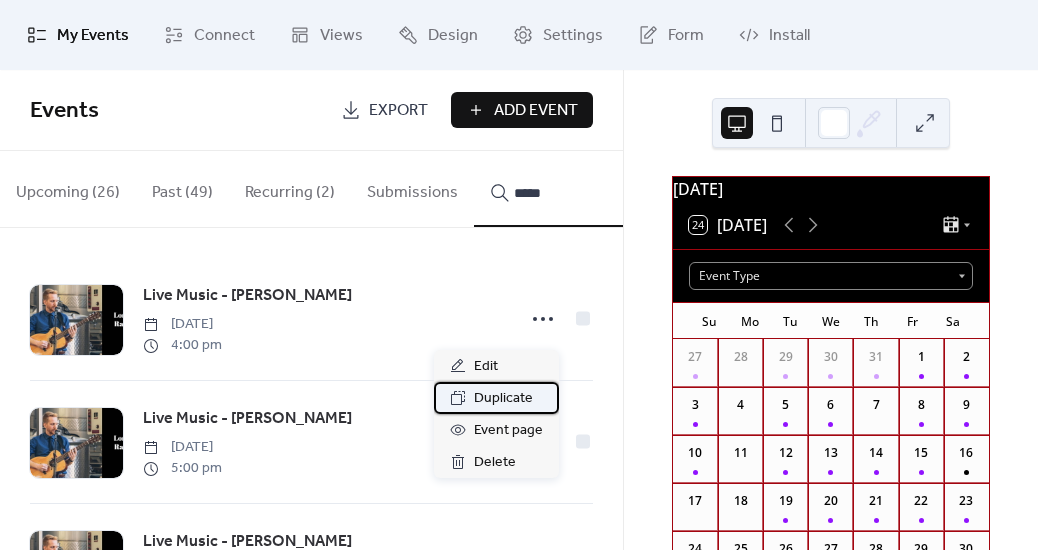 click on "Duplicate" at bounding box center [503, 399] 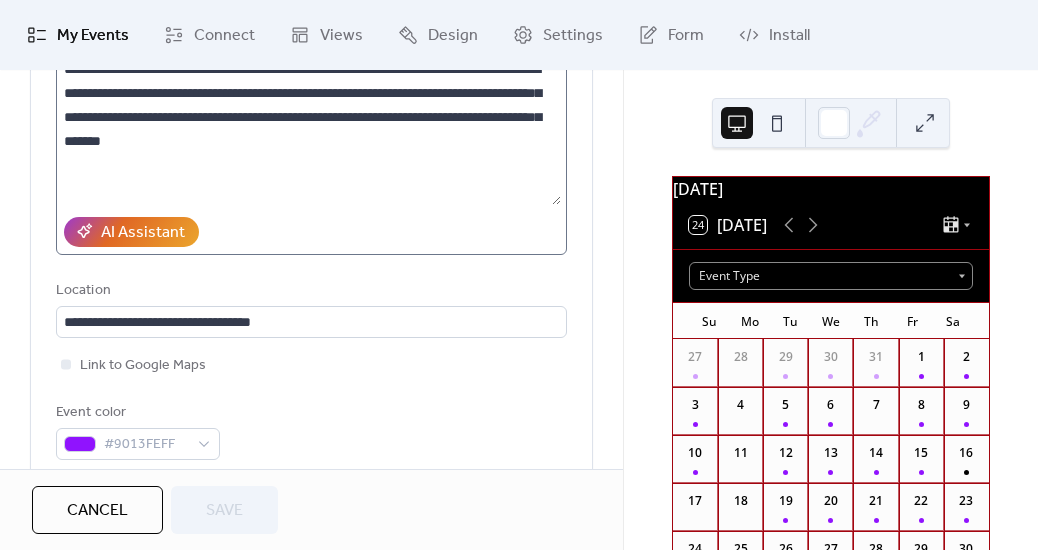 scroll, scrollTop: 475, scrollLeft: 0, axis: vertical 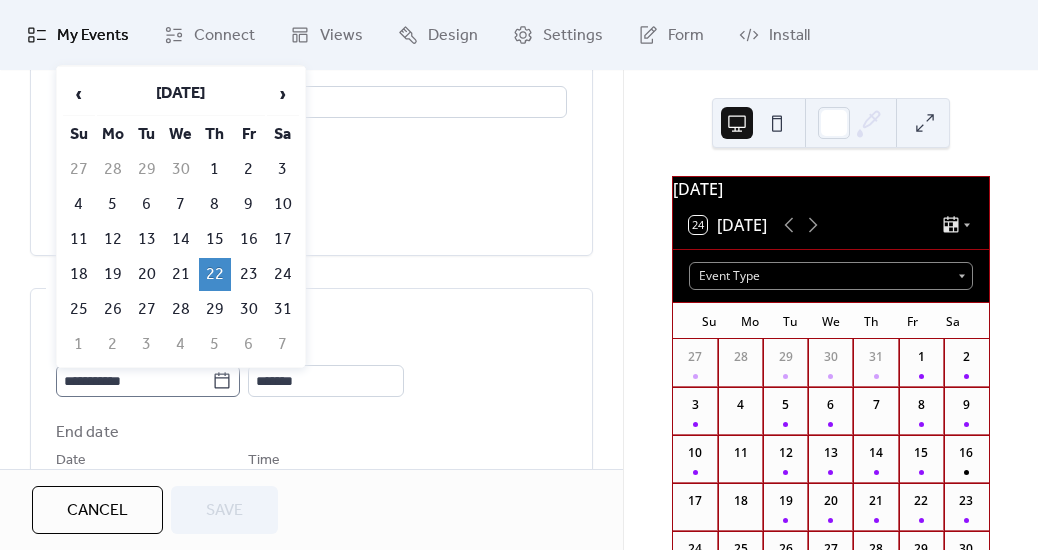 click 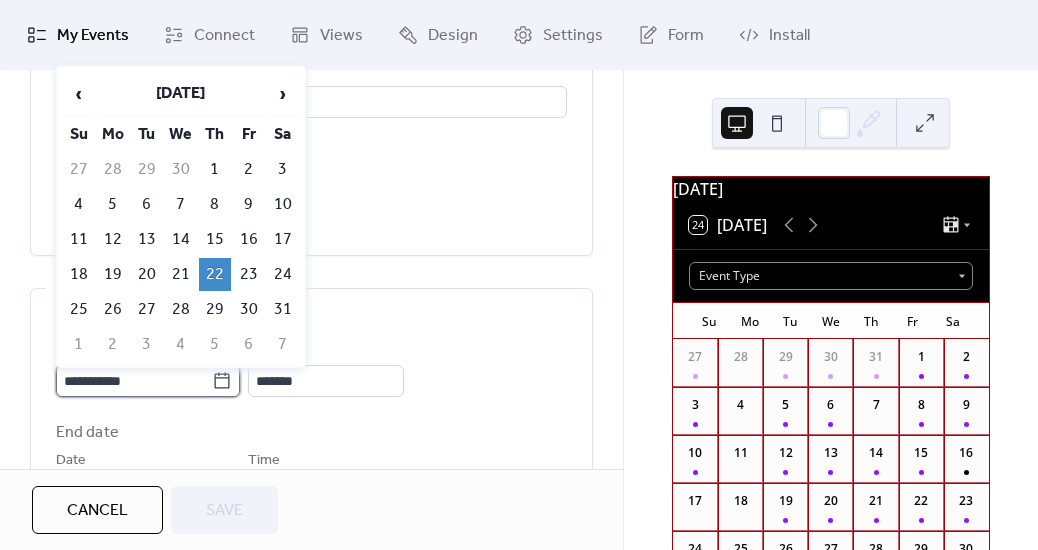 click on "**********" at bounding box center (134, 381) 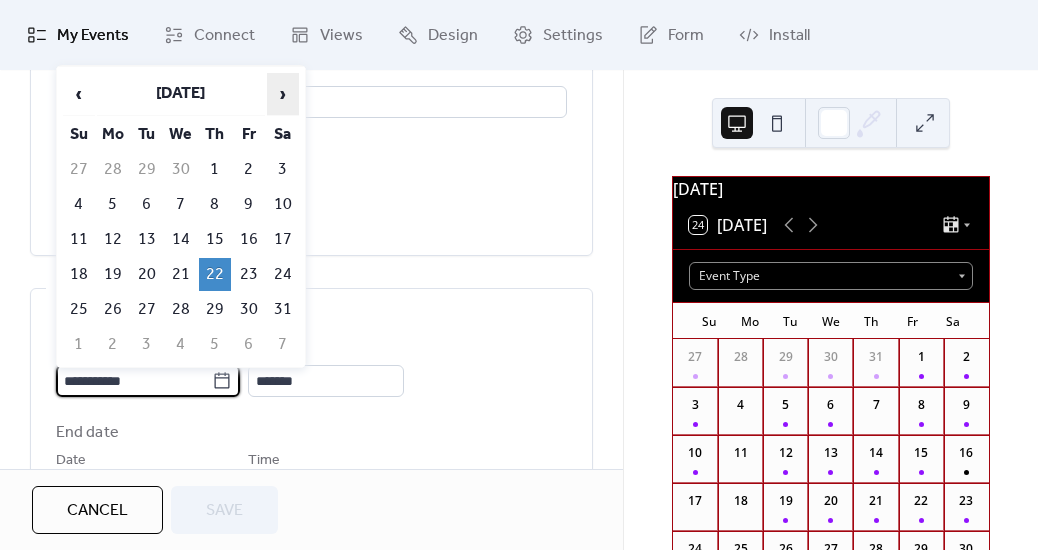 click on "›" at bounding box center [283, 94] 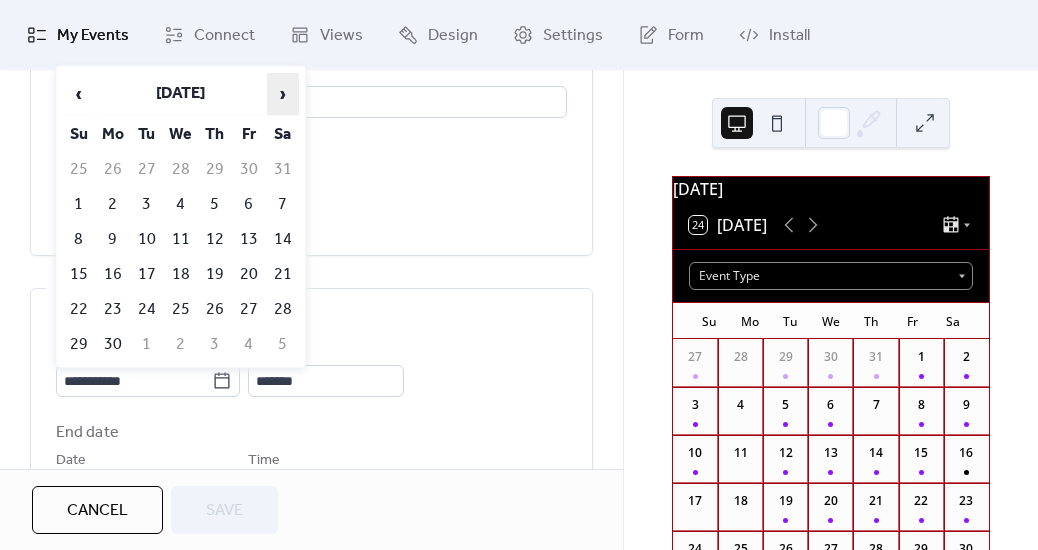 click on "›" at bounding box center [283, 94] 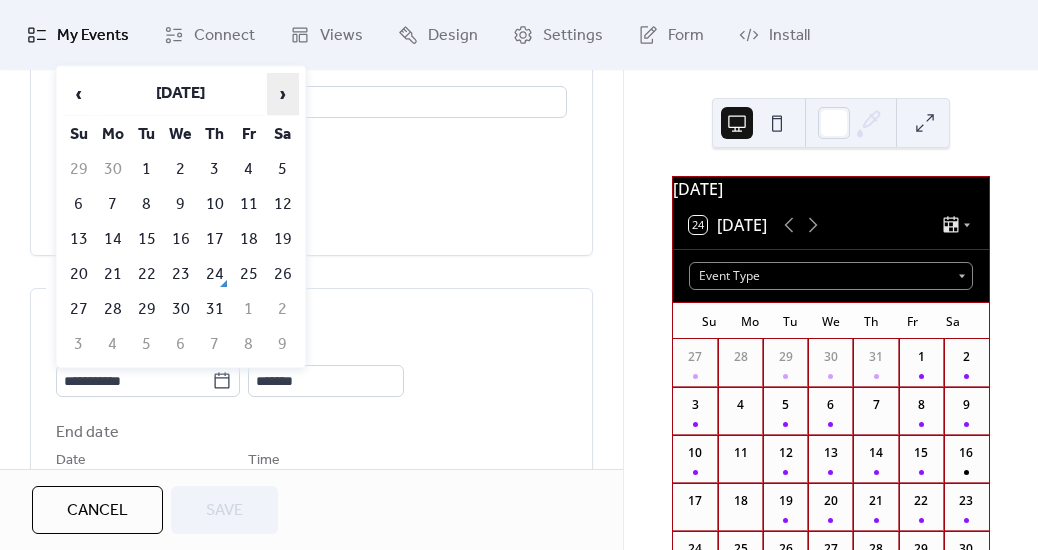 click on "›" at bounding box center [283, 94] 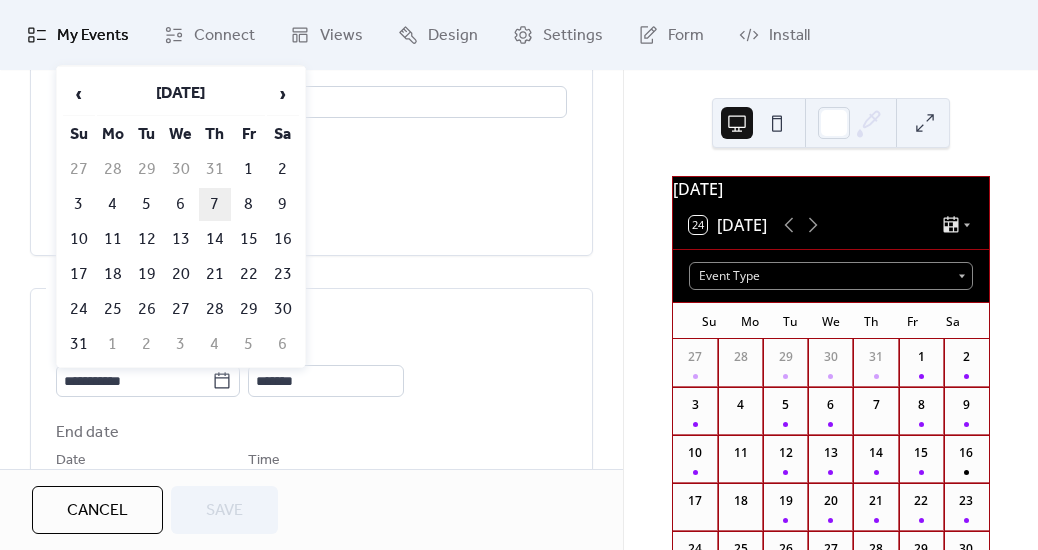 click on "7" at bounding box center (215, 204) 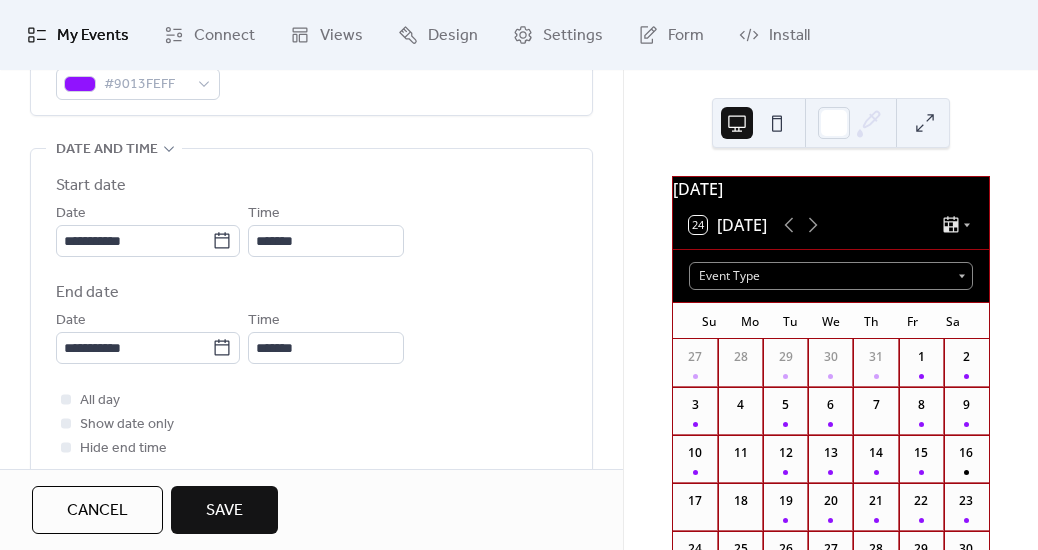 scroll, scrollTop: 620, scrollLeft: 0, axis: vertical 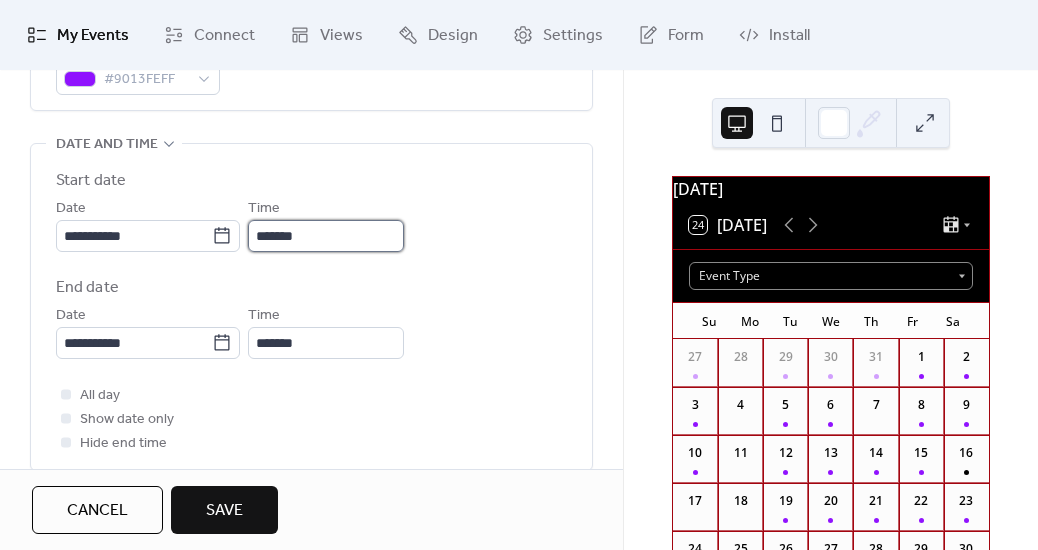 click on "*******" at bounding box center [326, 236] 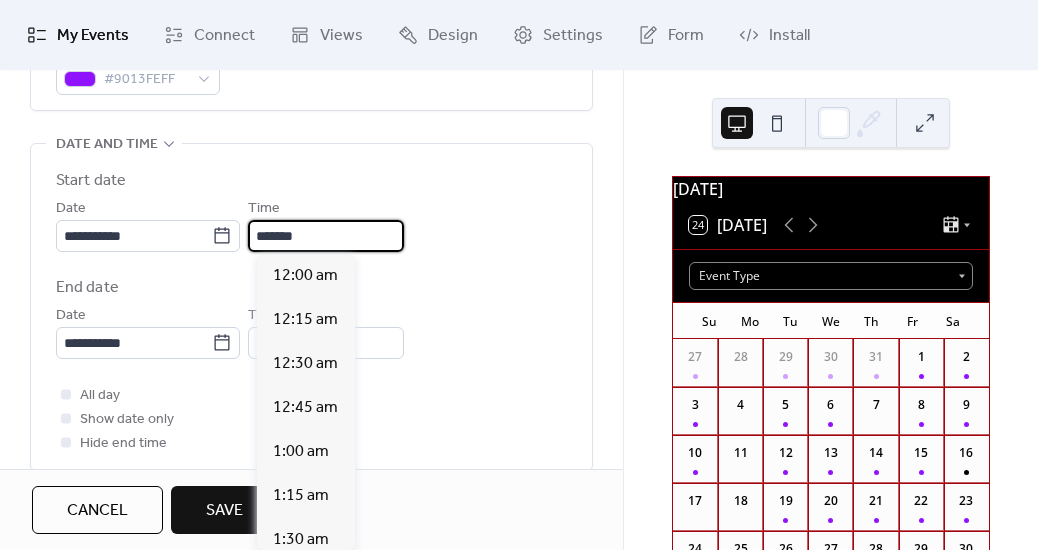 scroll, scrollTop: 2816, scrollLeft: 0, axis: vertical 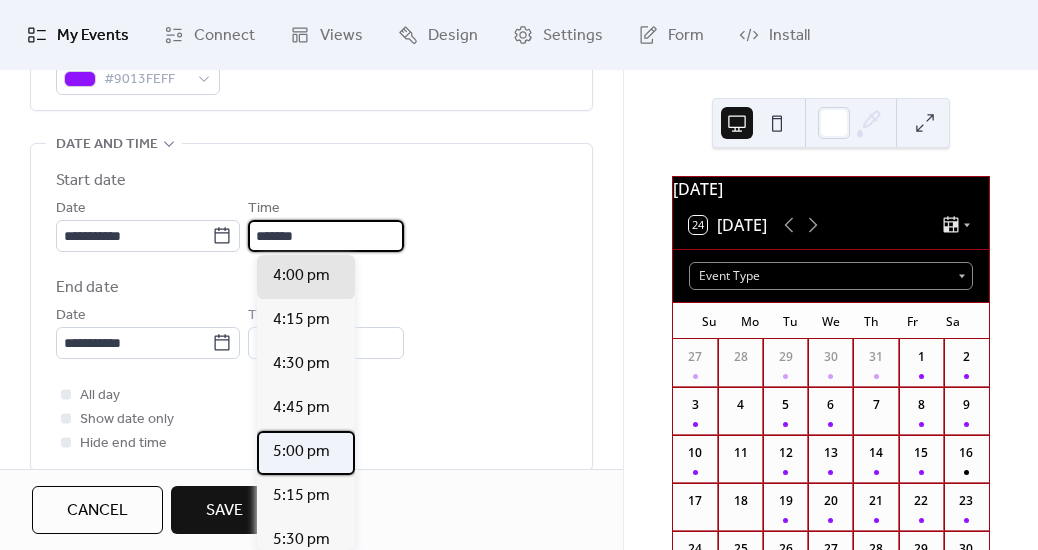 click on "5:00 pm" at bounding box center (301, 452) 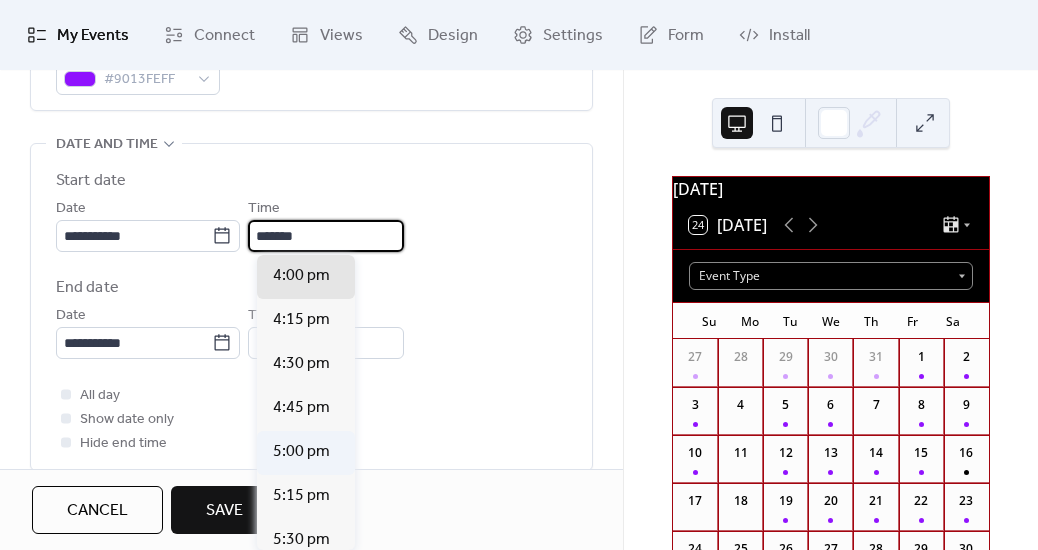 type on "*******" 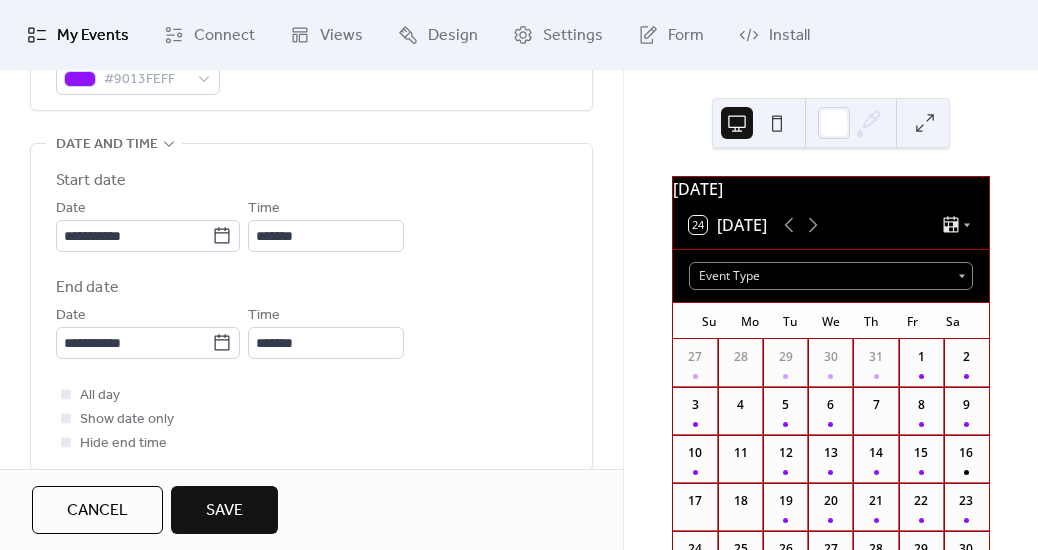 click on "Save" at bounding box center (224, 511) 